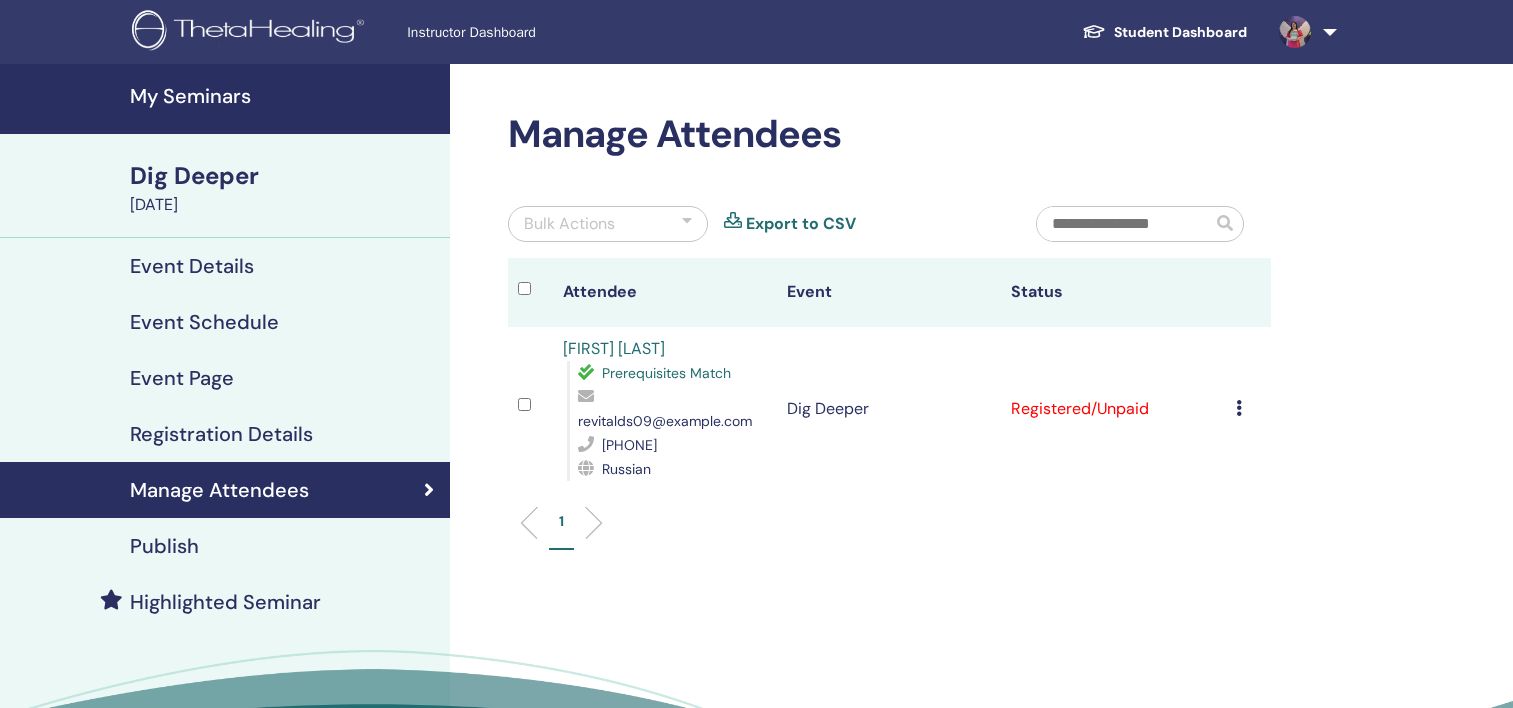 scroll, scrollTop: 0, scrollLeft: 0, axis: both 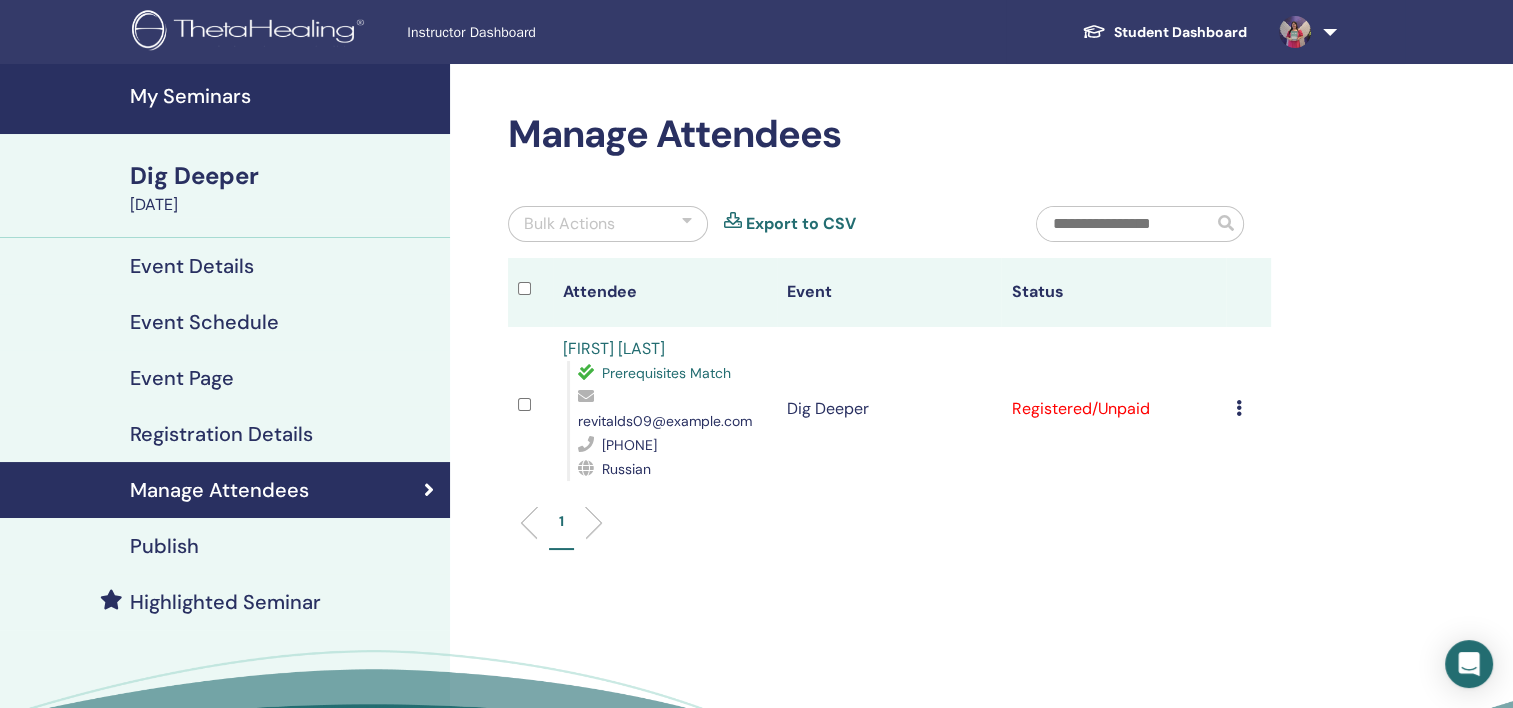 click on "My Seminars" at bounding box center [284, 96] 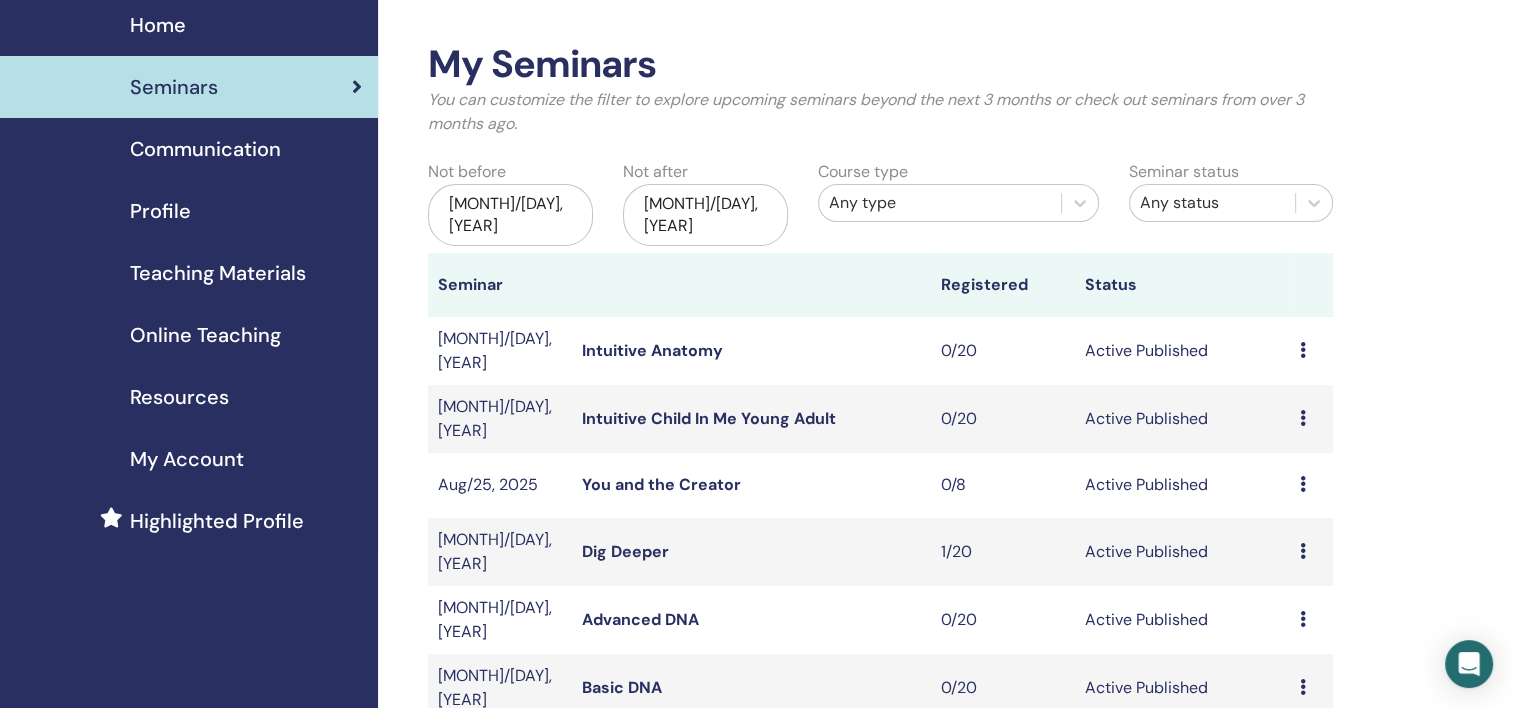 scroll, scrollTop: 100, scrollLeft: 0, axis: vertical 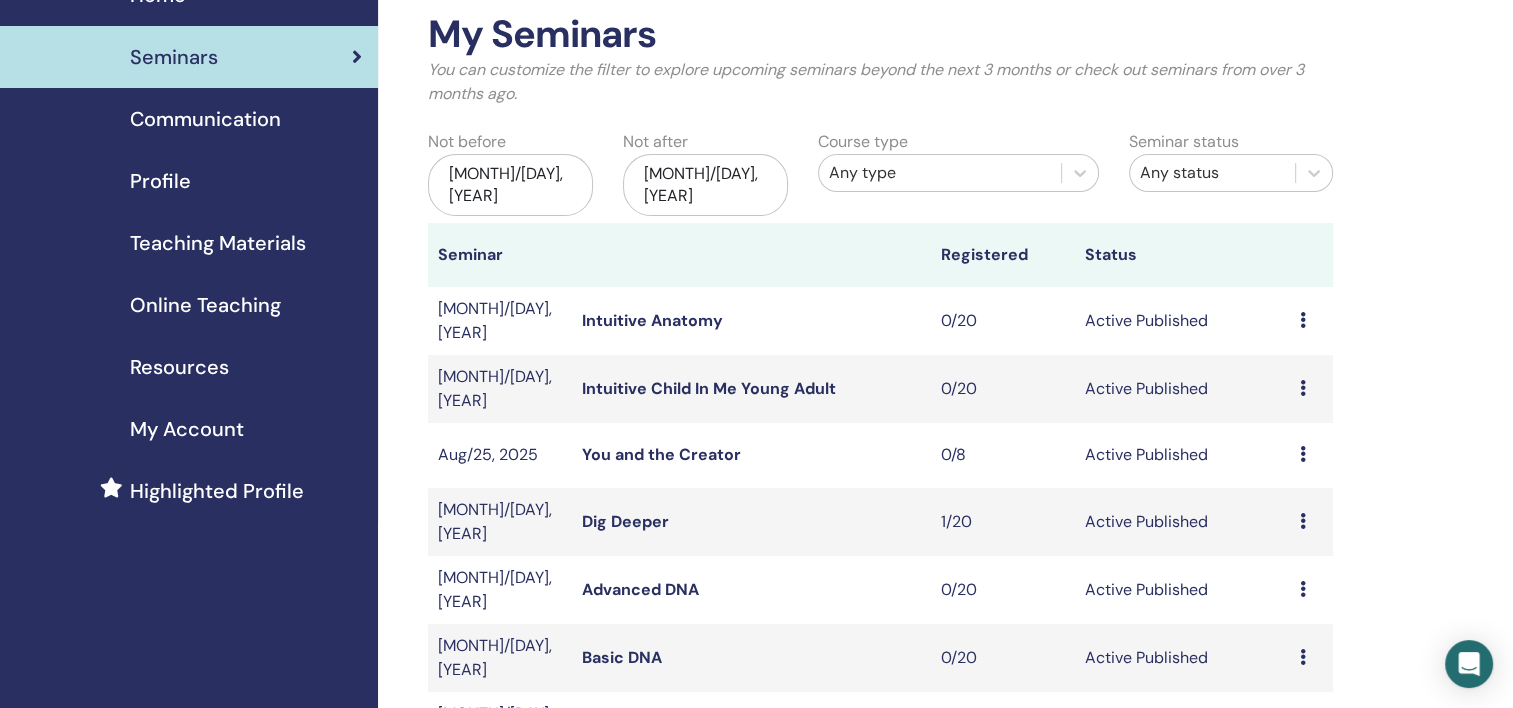 click at bounding box center [1303, 521] 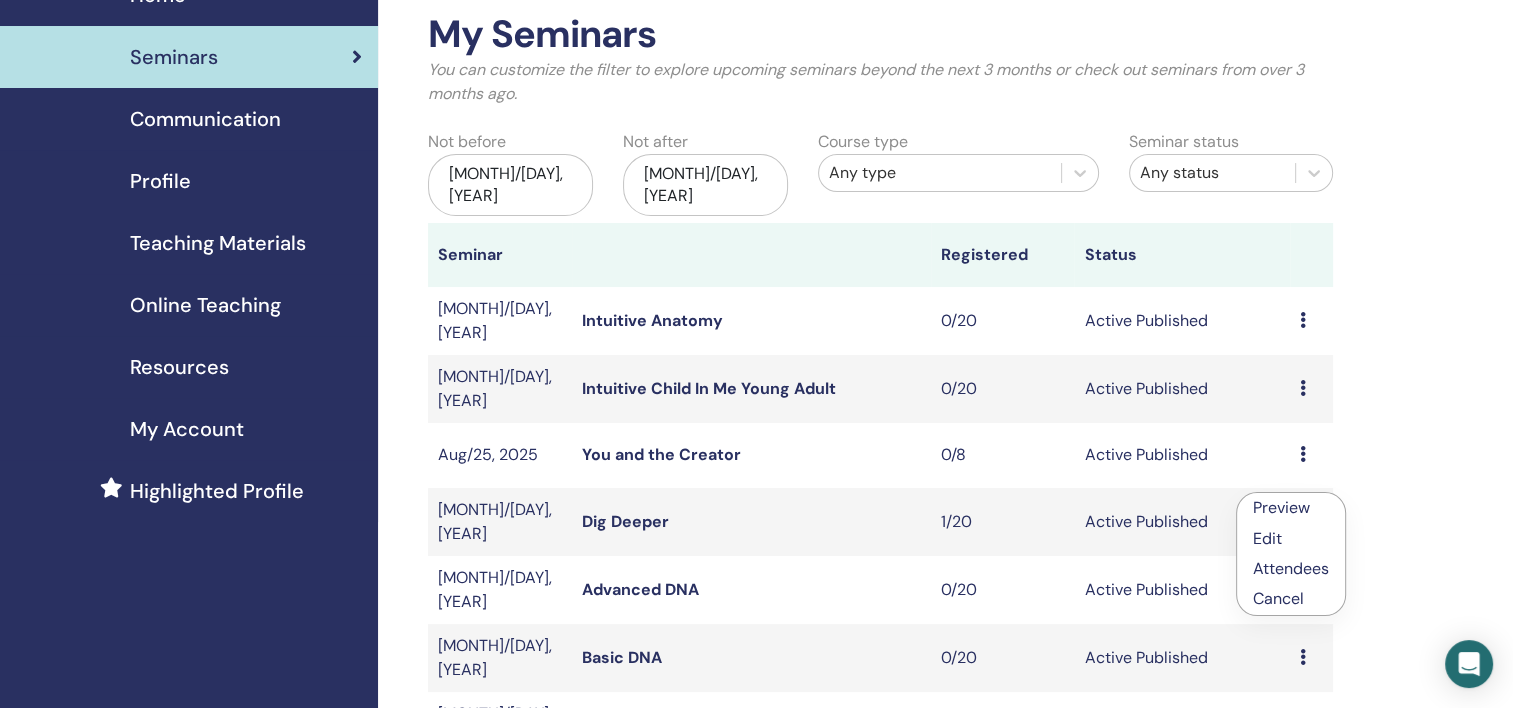 click on "Attendees" at bounding box center (1291, 568) 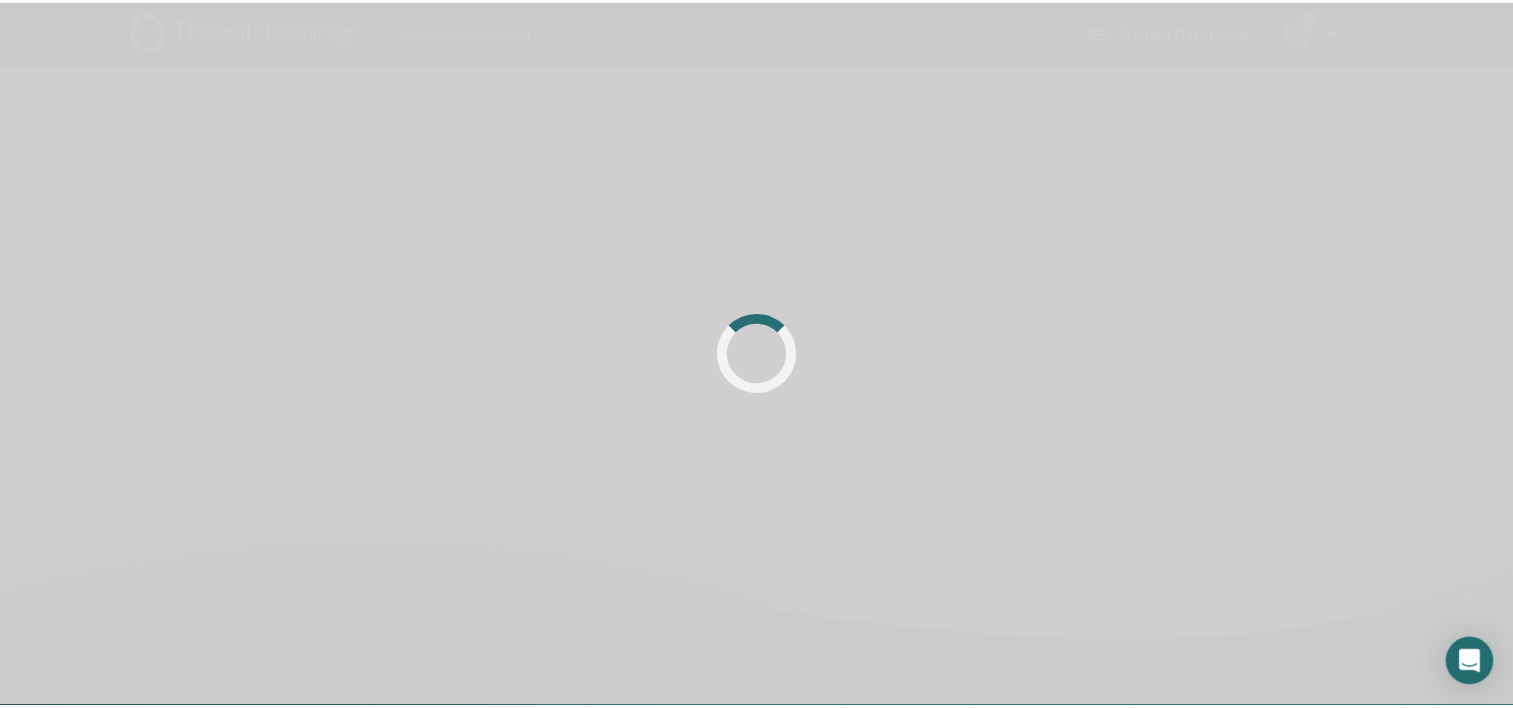 scroll, scrollTop: 0, scrollLeft: 0, axis: both 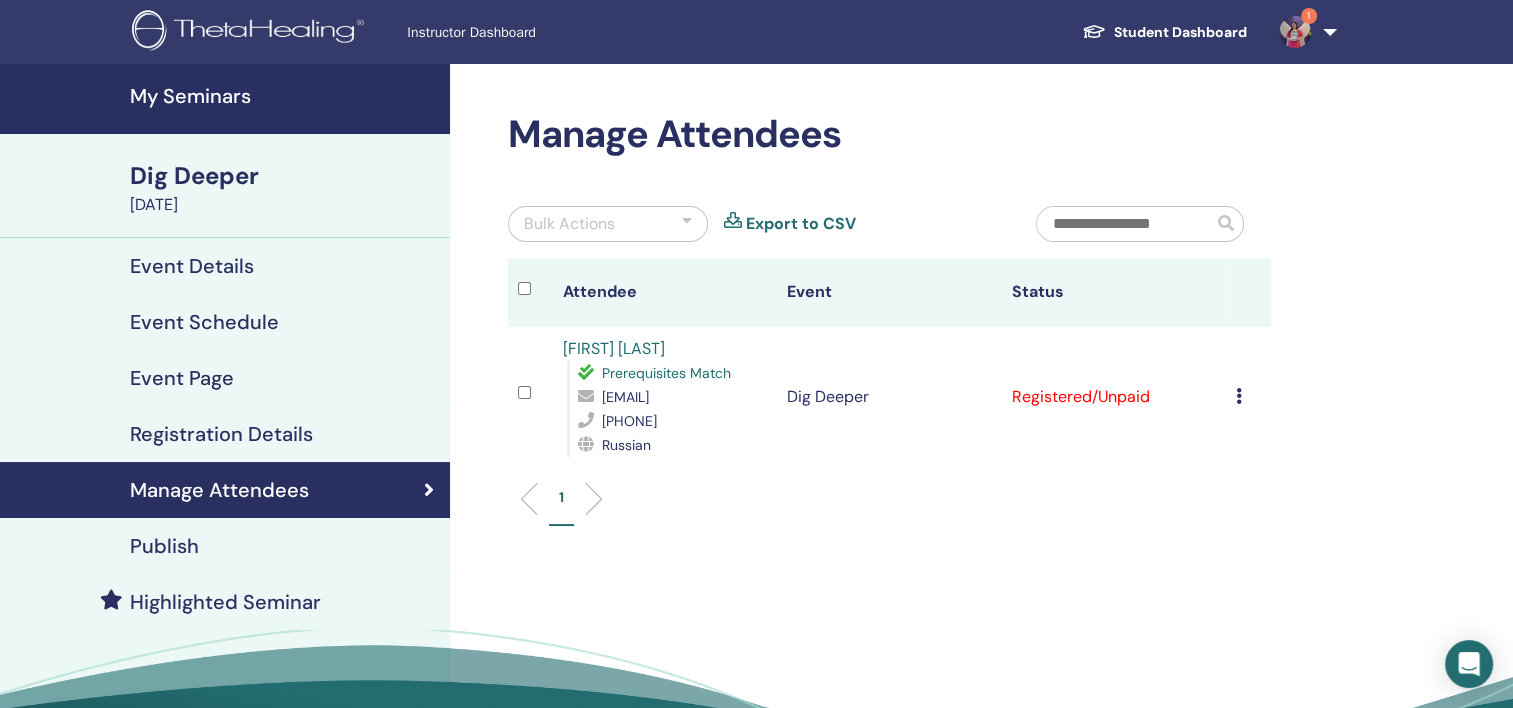 click at bounding box center [1239, 396] 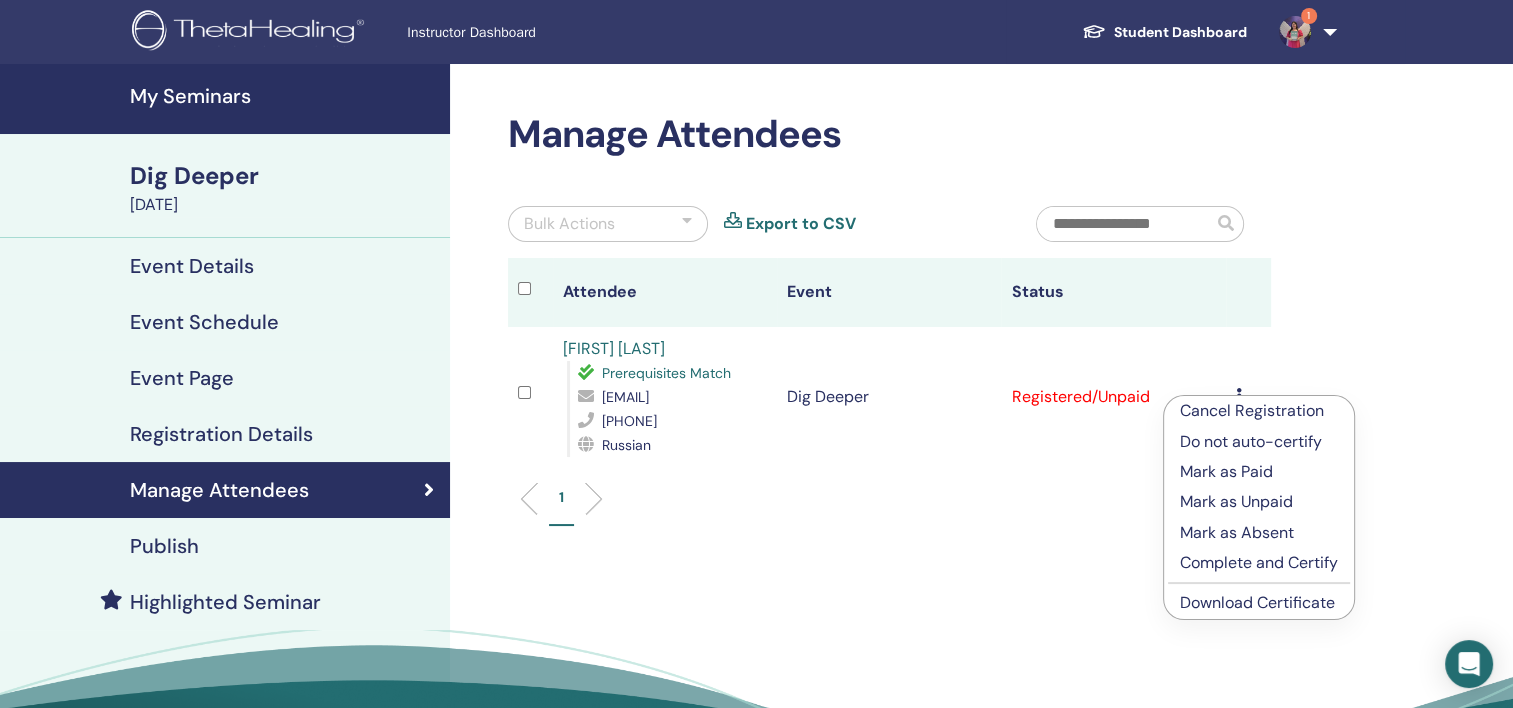 click on "Cancel Registration" at bounding box center (1259, 411) 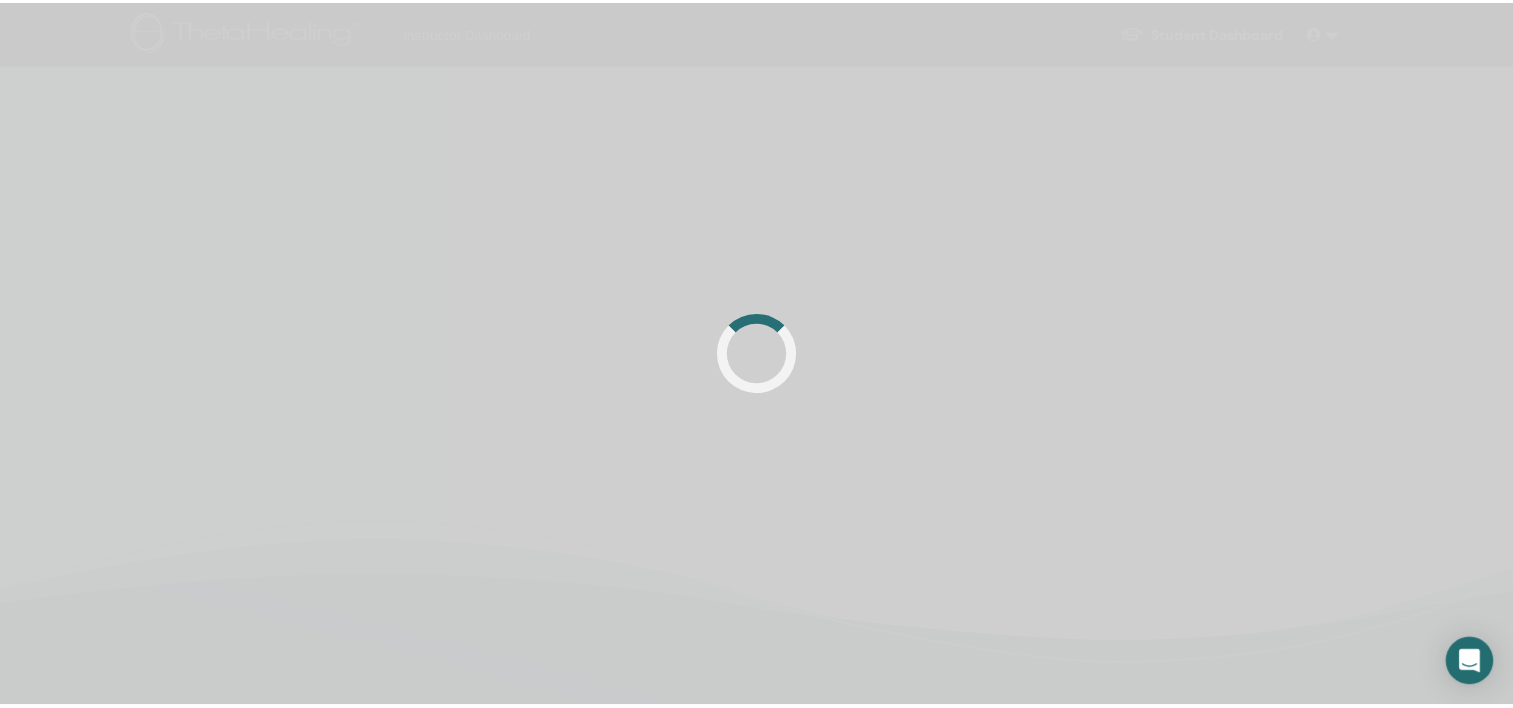 scroll, scrollTop: 0, scrollLeft: 0, axis: both 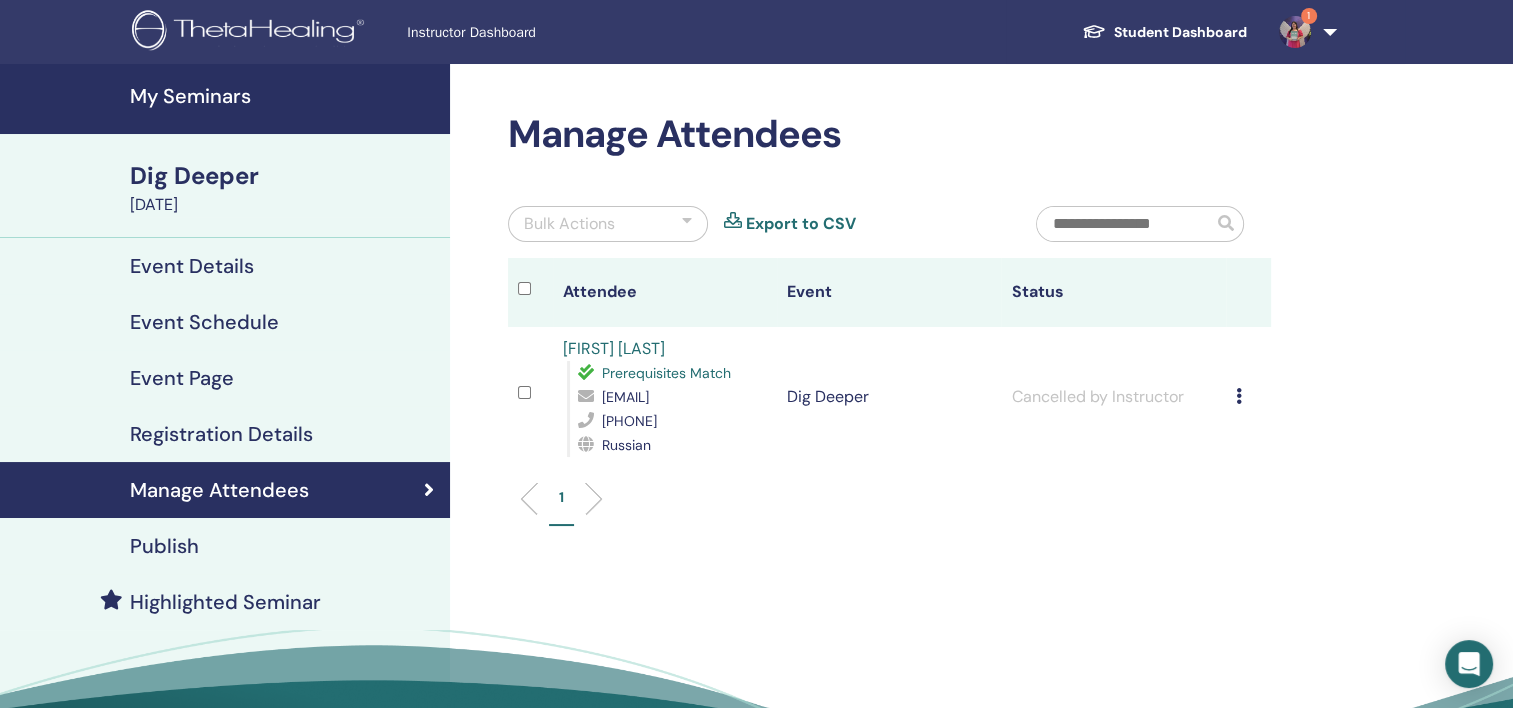 click on "My Seminars" at bounding box center (284, 96) 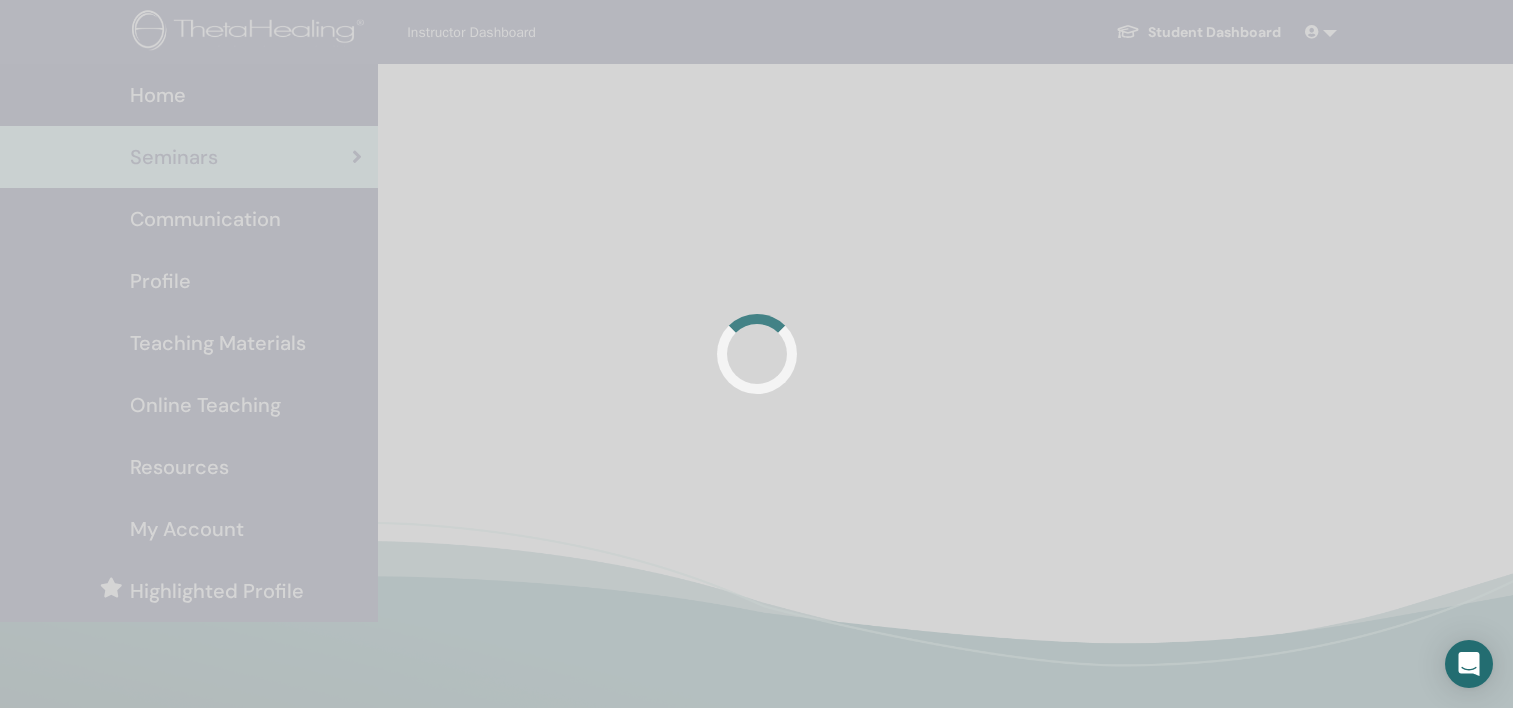 scroll, scrollTop: 0, scrollLeft: 0, axis: both 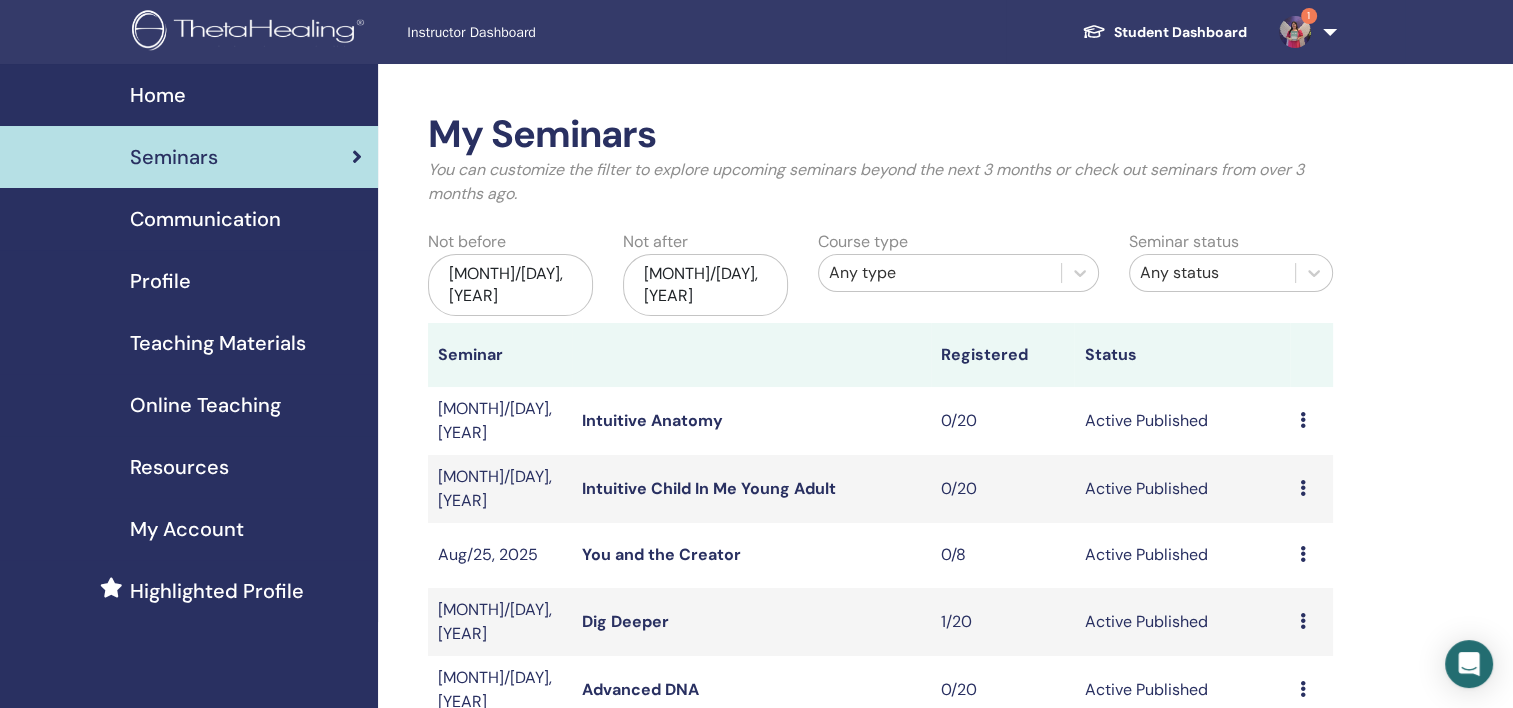 click on "Preview Edit Attendees Cancel" at bounding box center [1311, 622] 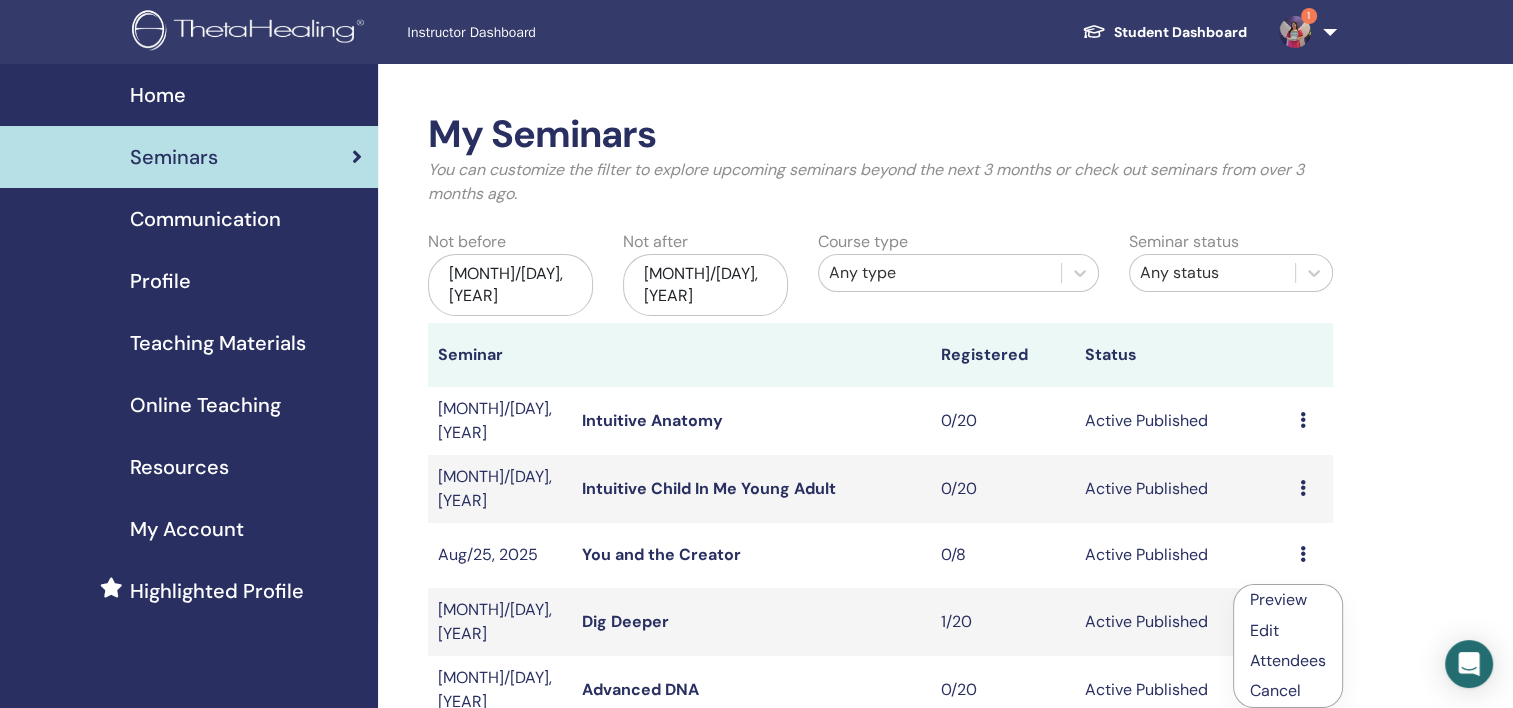 click on "Attendees" at bounding box center (1288, 660) 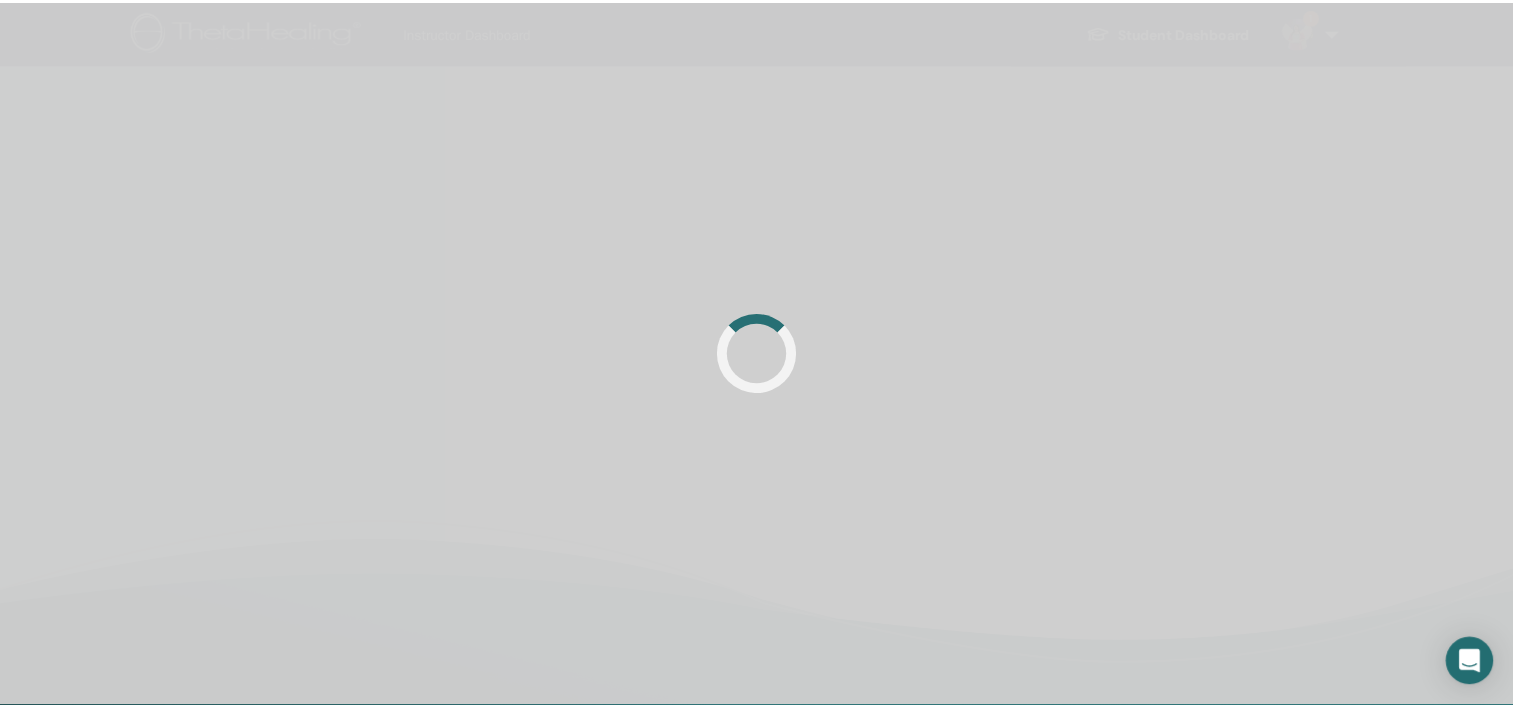 scroll, scrollTop: 0, scrollLeft: 0, axis: both 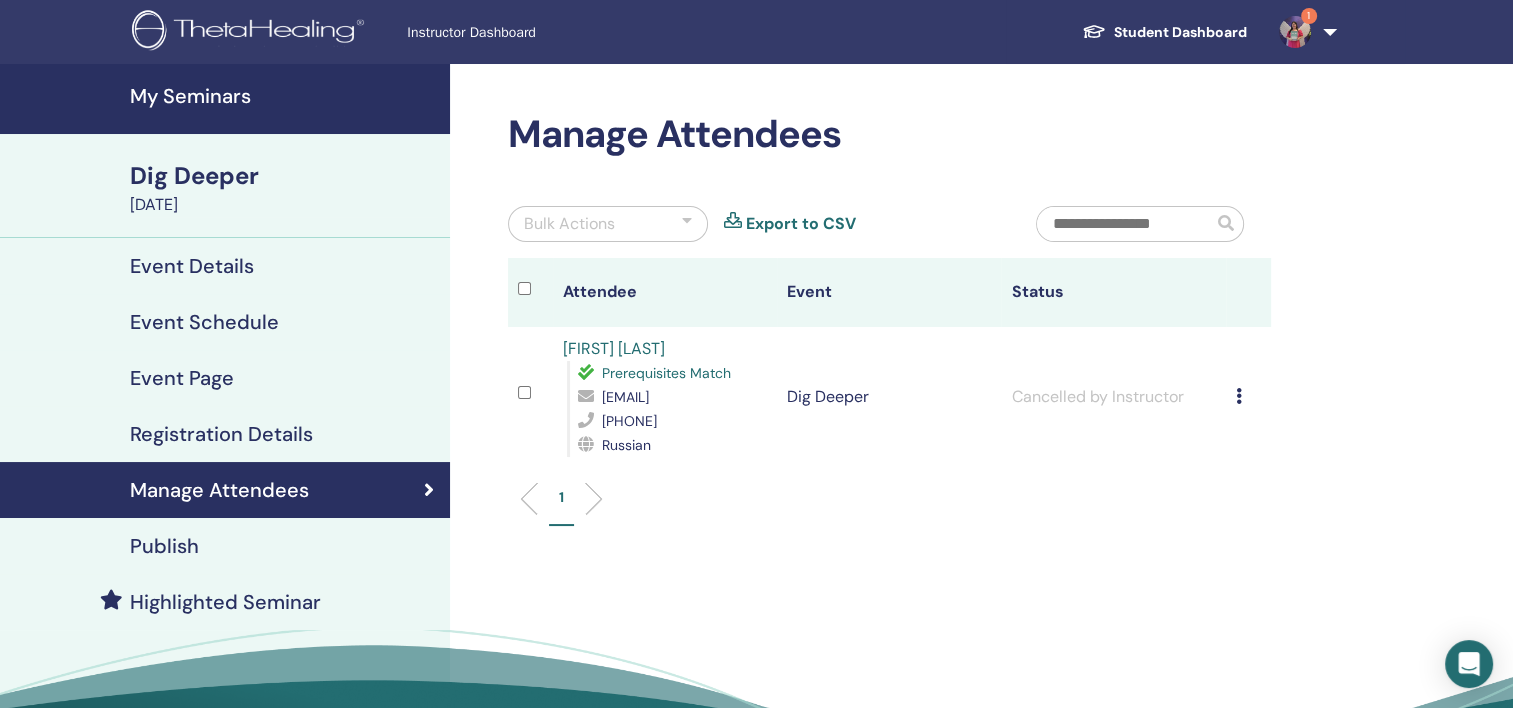 click at bounding box center [1239, 396] 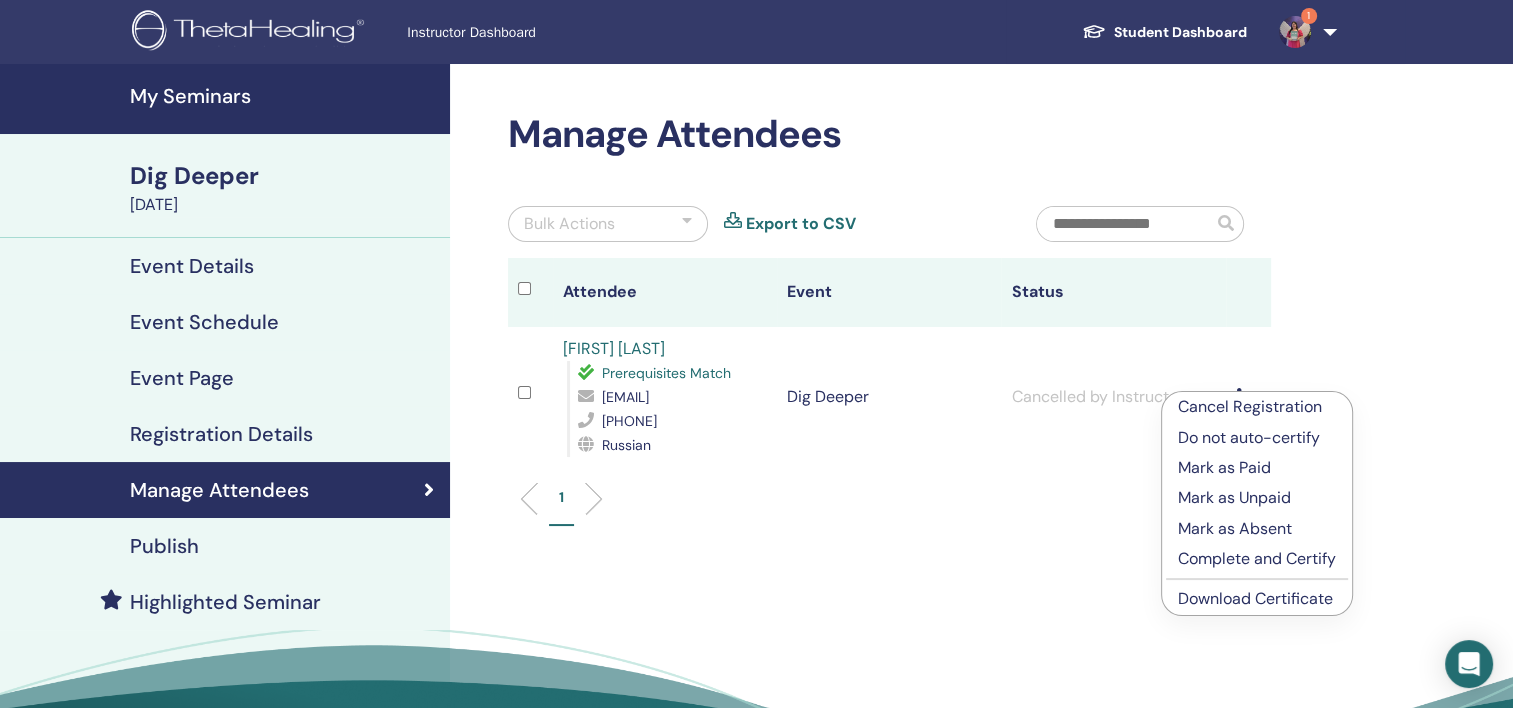 click on "Cancel Registration" at bounding box center (1257, 407) 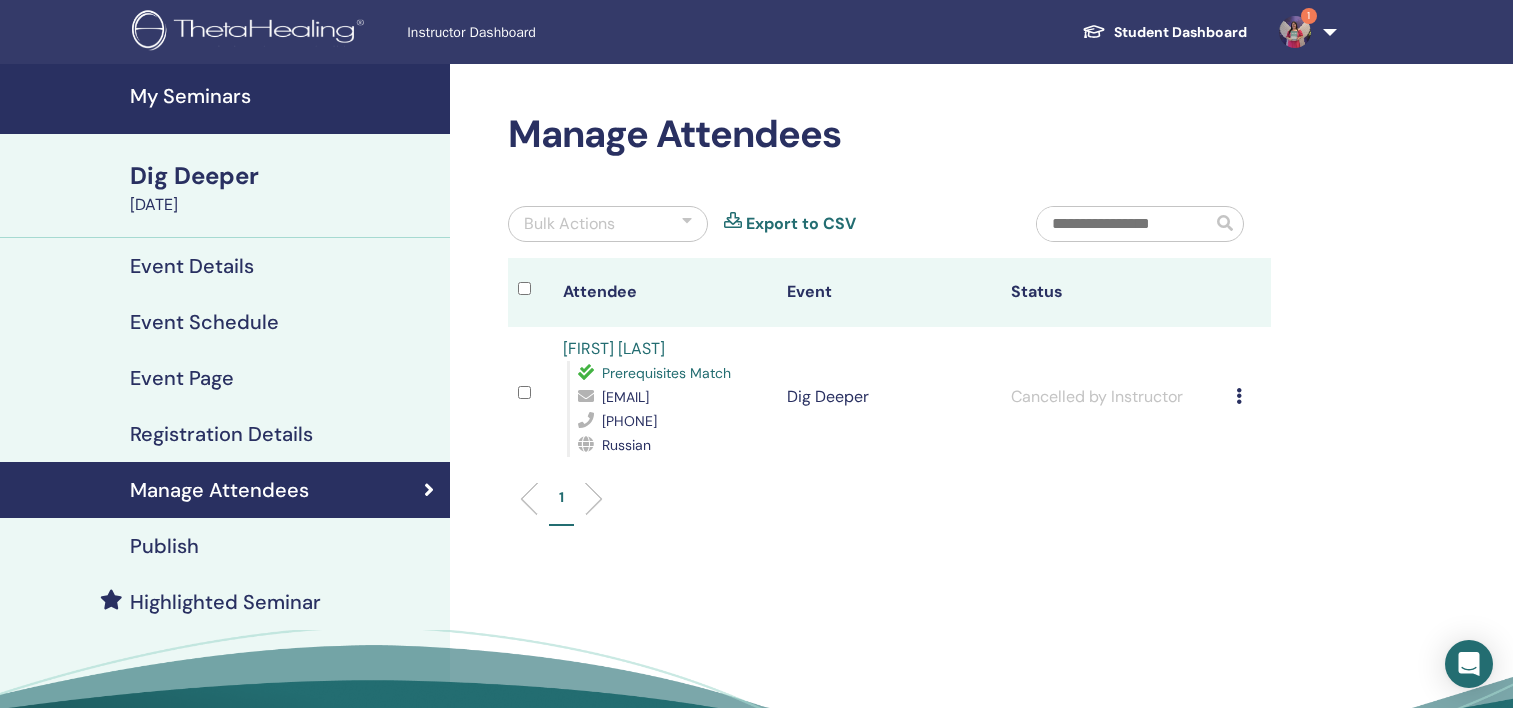 scroll, scrollTop: 0, scrollLeft: 0, axis: both 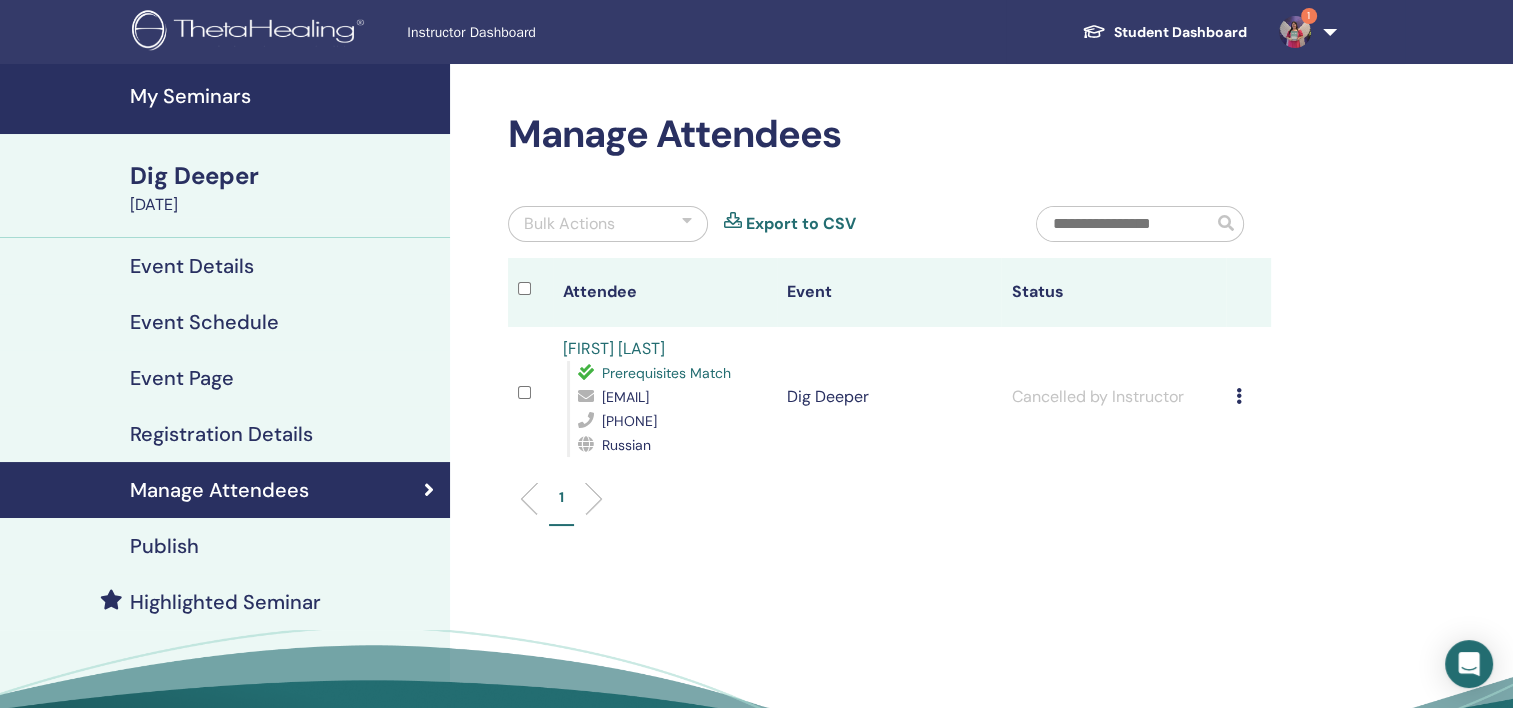 click on "My Seminars" at bounding box center [284, 96] 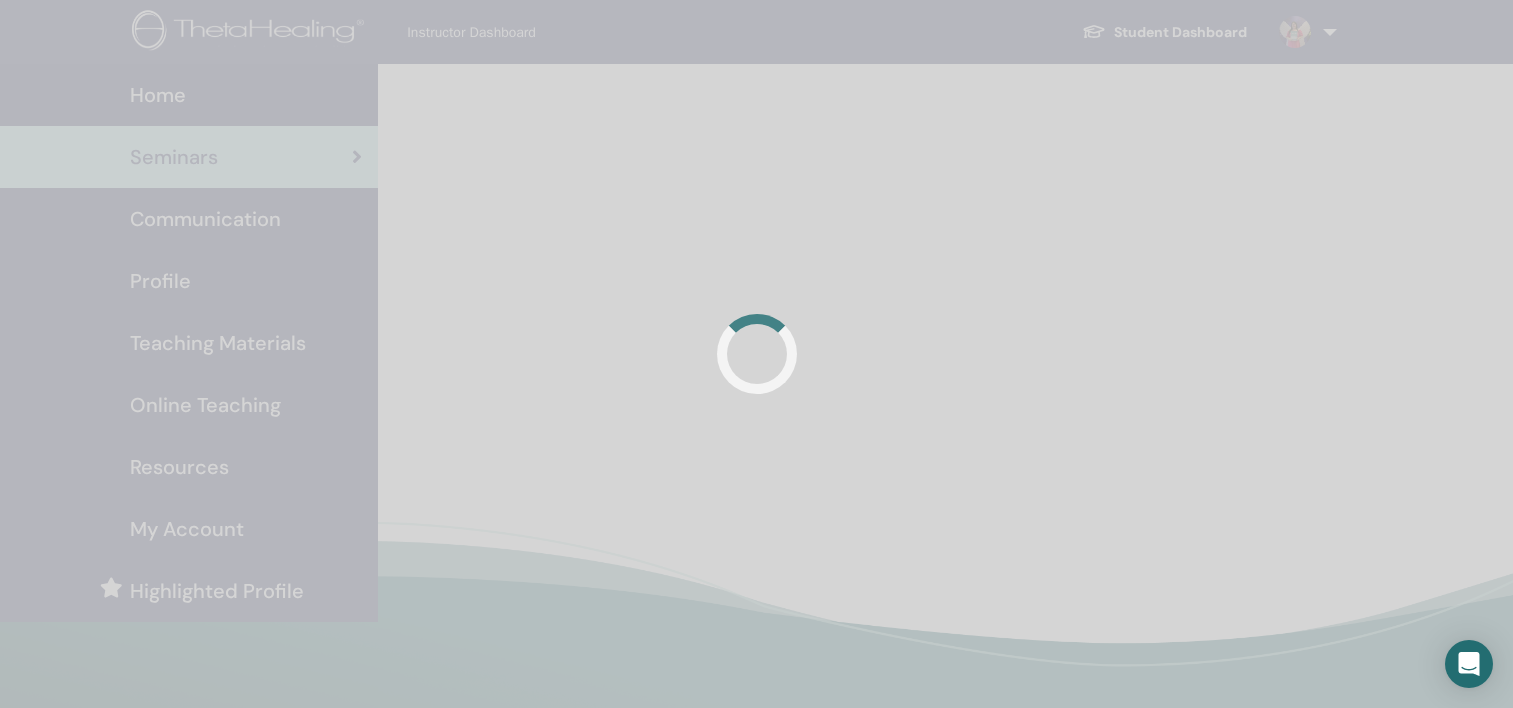 scroll, scrollTop: 0, scrollLeft: 0, axis: both 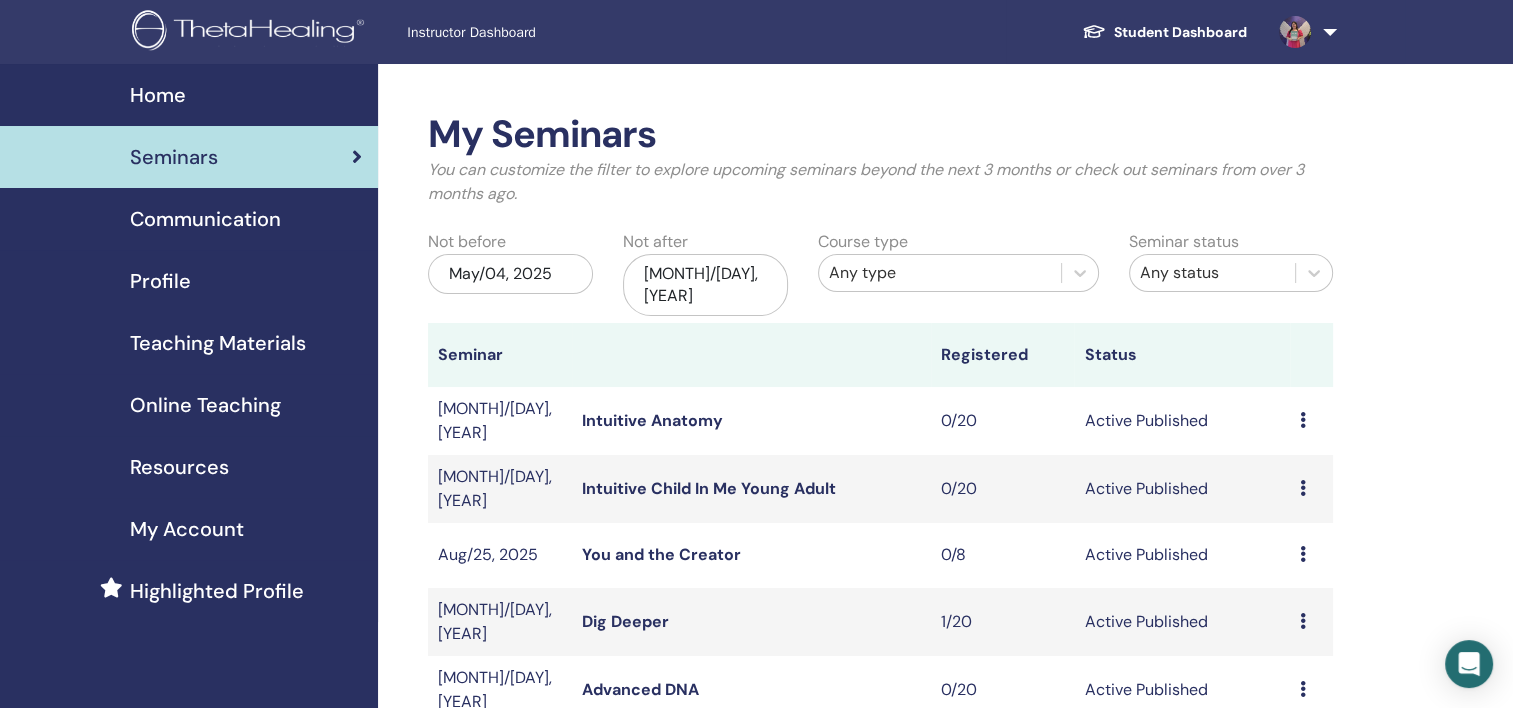 click on "May/04, 2025" at bounding box center (510, 274) 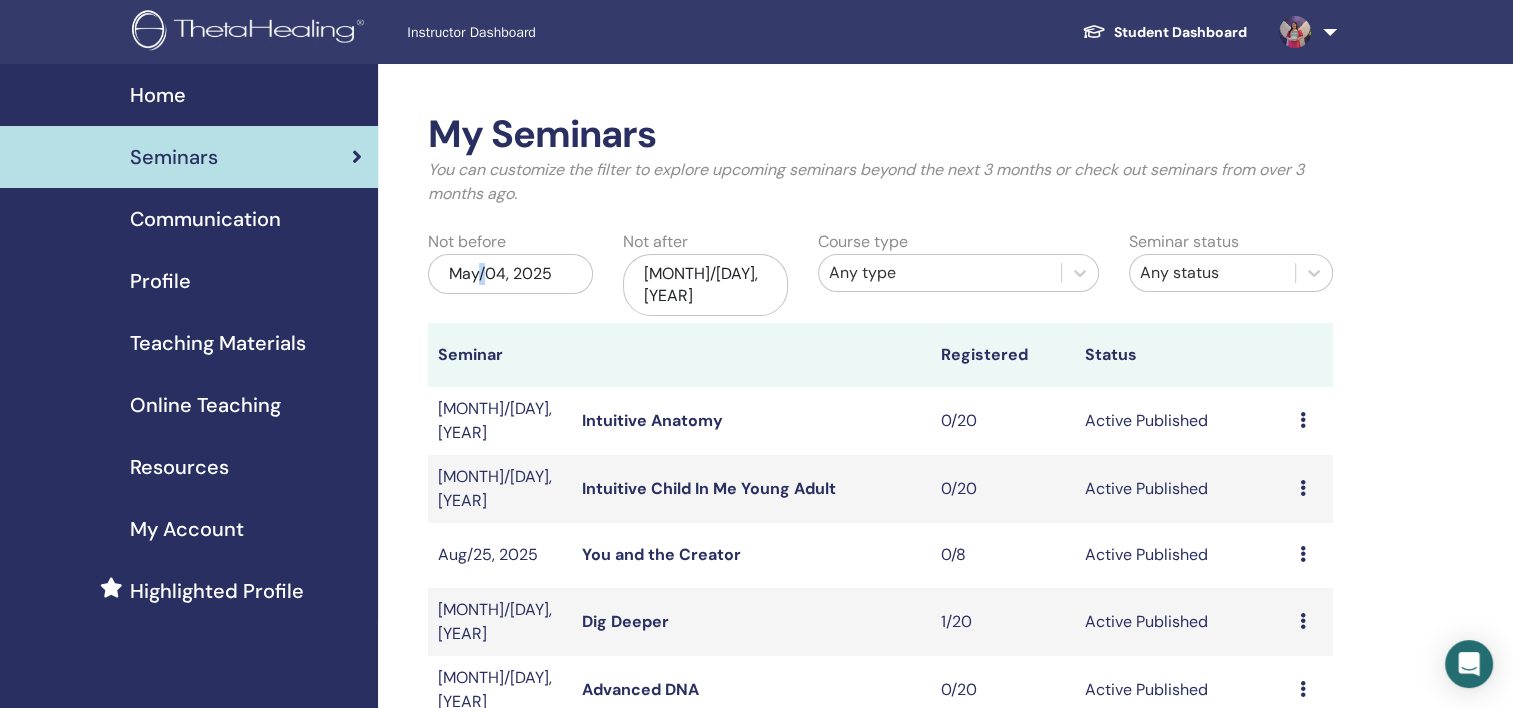 click on "May/04, 2025" at bounding box center (510, 274) 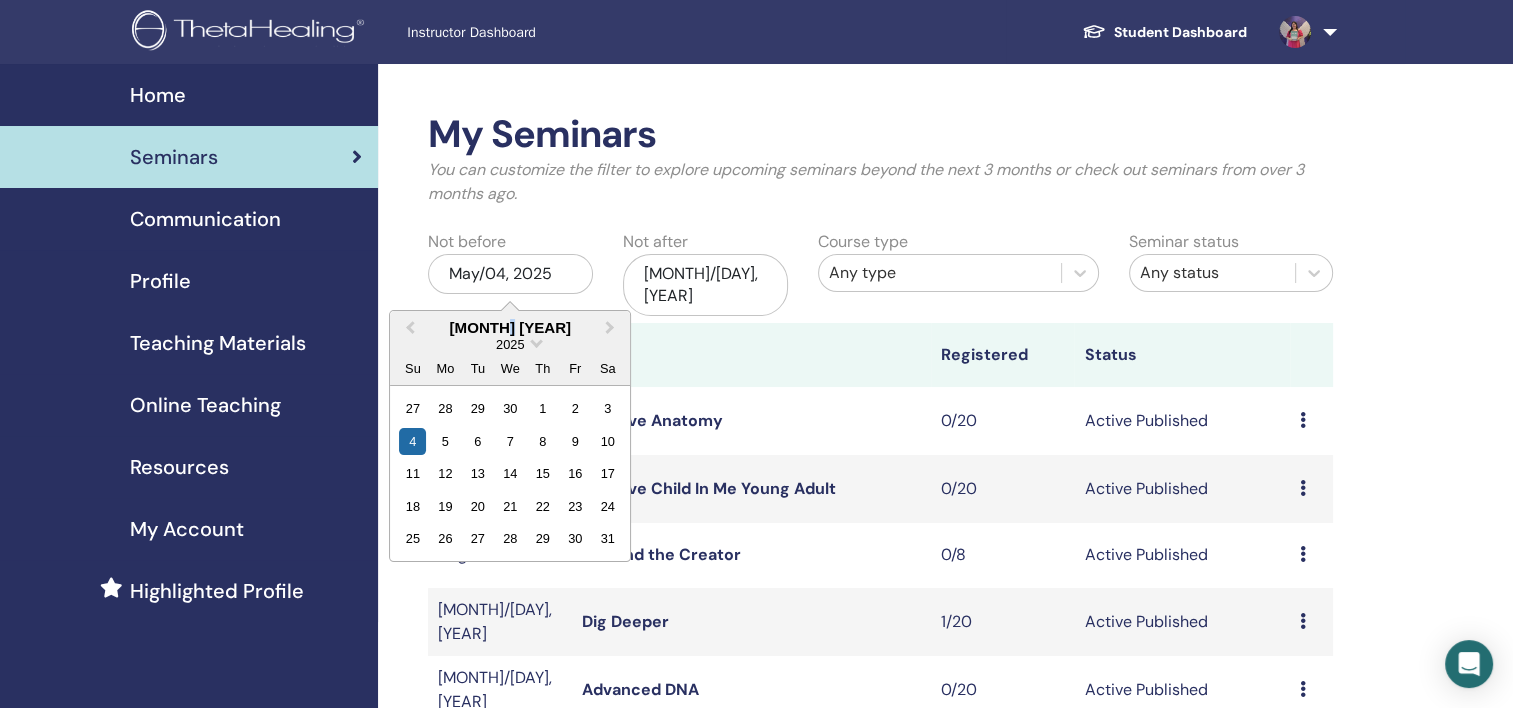 drag, startPoint x: 478, startPoint y: 268, endPoint x: 532, endPoint y: 312, distance: 69.656296 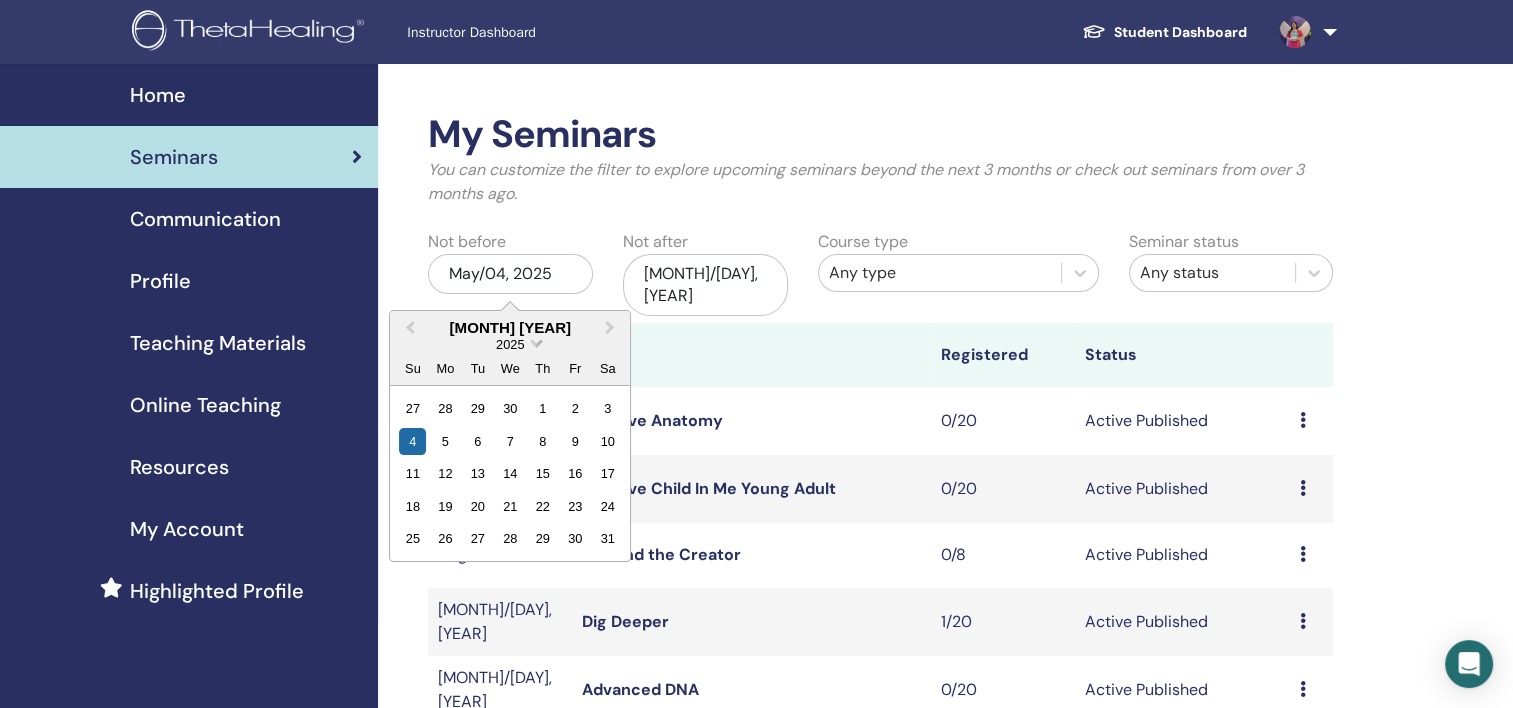 drag, startPoint x: 532, startPoint y: 312, endPoint x: 523, endPoint y: 339, distance: 28.460499 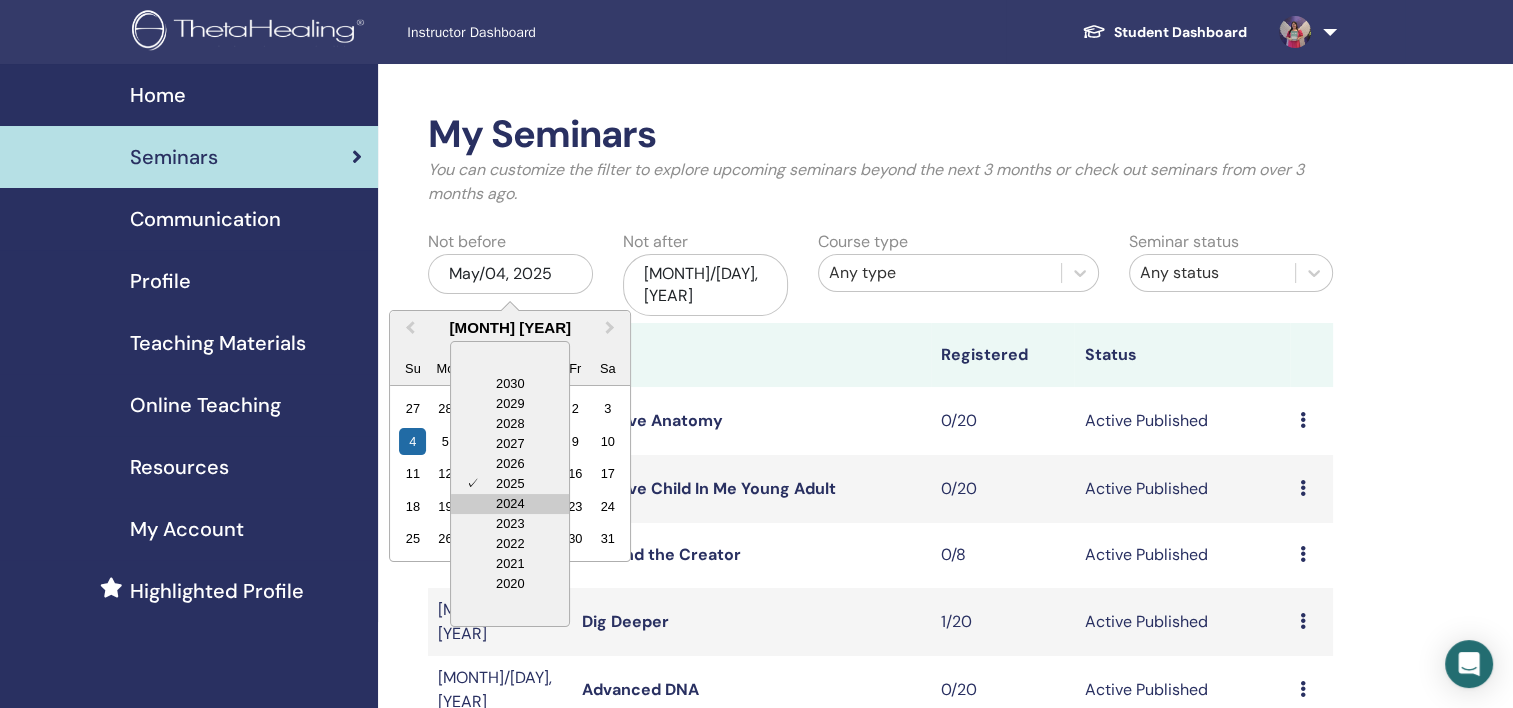 click on "2024" at bounding box center (510, 504) 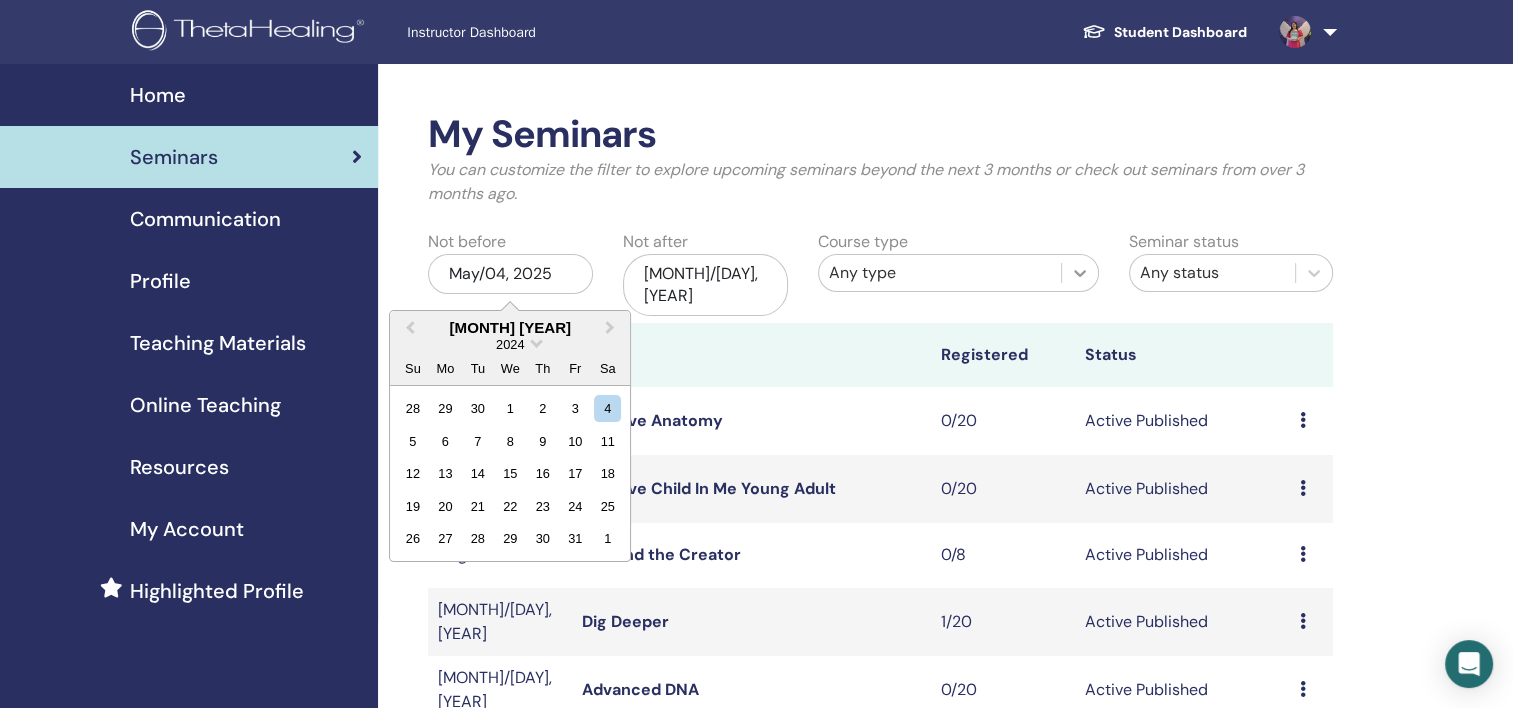 click 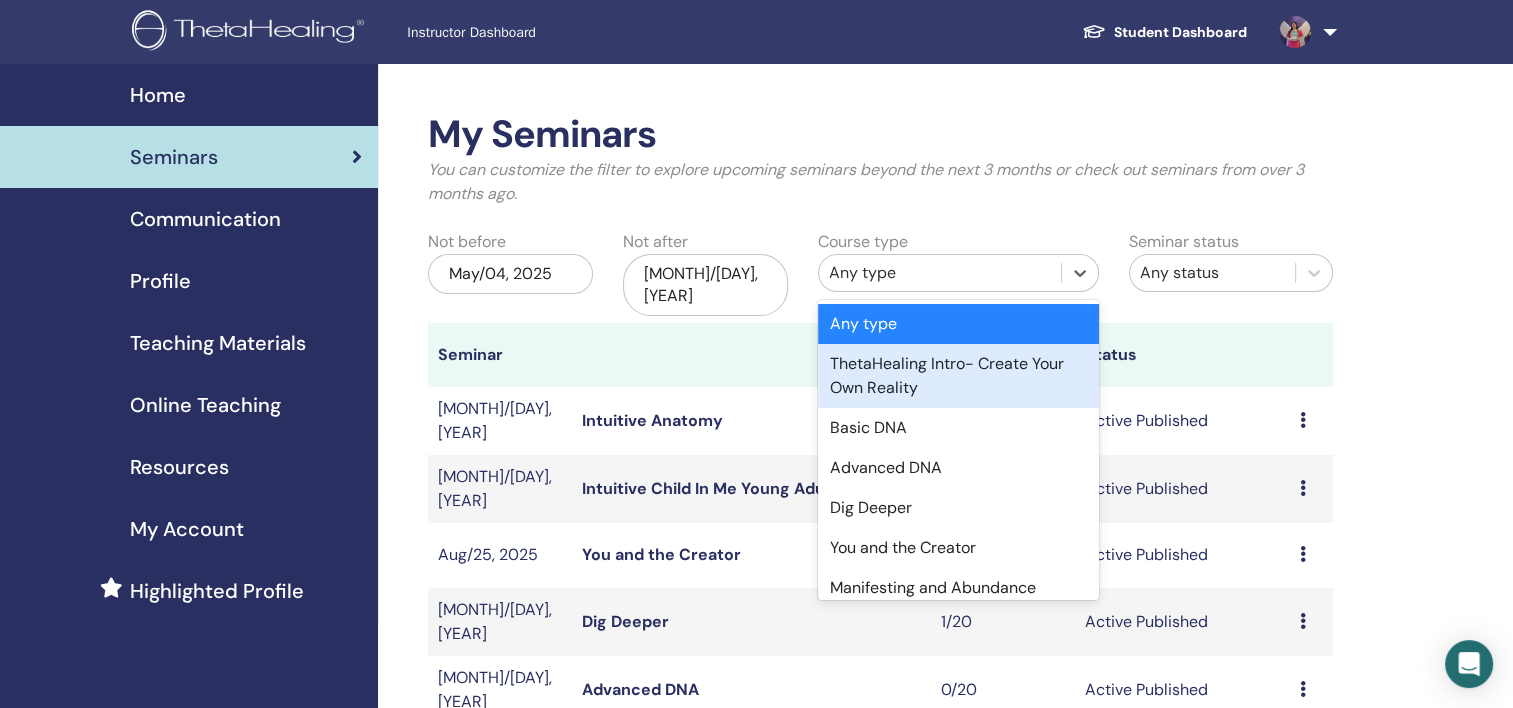 click on "Course type option ThetaHealing Intro- Create Your Own Reality focused, 2 of 17. 17 results available. Use Up and Down to choose options, press Enter to select the currently focused option, press Escape to exit the menu, press Tab to select the option and exit the menu. Any type Any type ThetaHealing Intro- Create Your Own Reality Basic DNA Advanced DNA Dig Deeper You and the Creator Manifesting and Abundance Intuitive Anatomy World Relations Intuitive Child In Me Kids Intuitive Child In Me Young Adult You and Your Significant Other You and Your Inner Circle Planes of Existence Soul Mate RHYTHM to a Perfect Weight Game of Life" at bounding box center (959, 267) 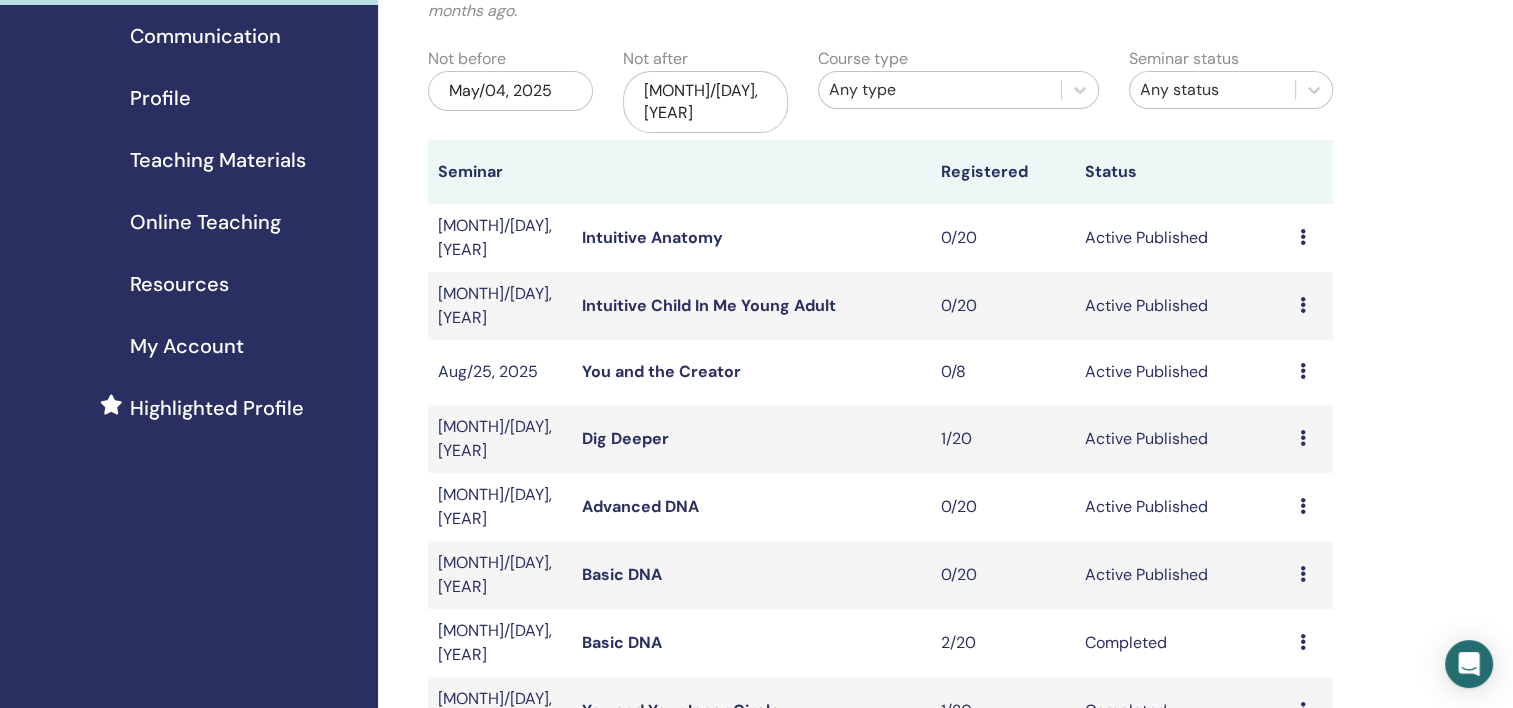 scroll, scrollTop: 100, scrollLeft: 0, axis: vertical 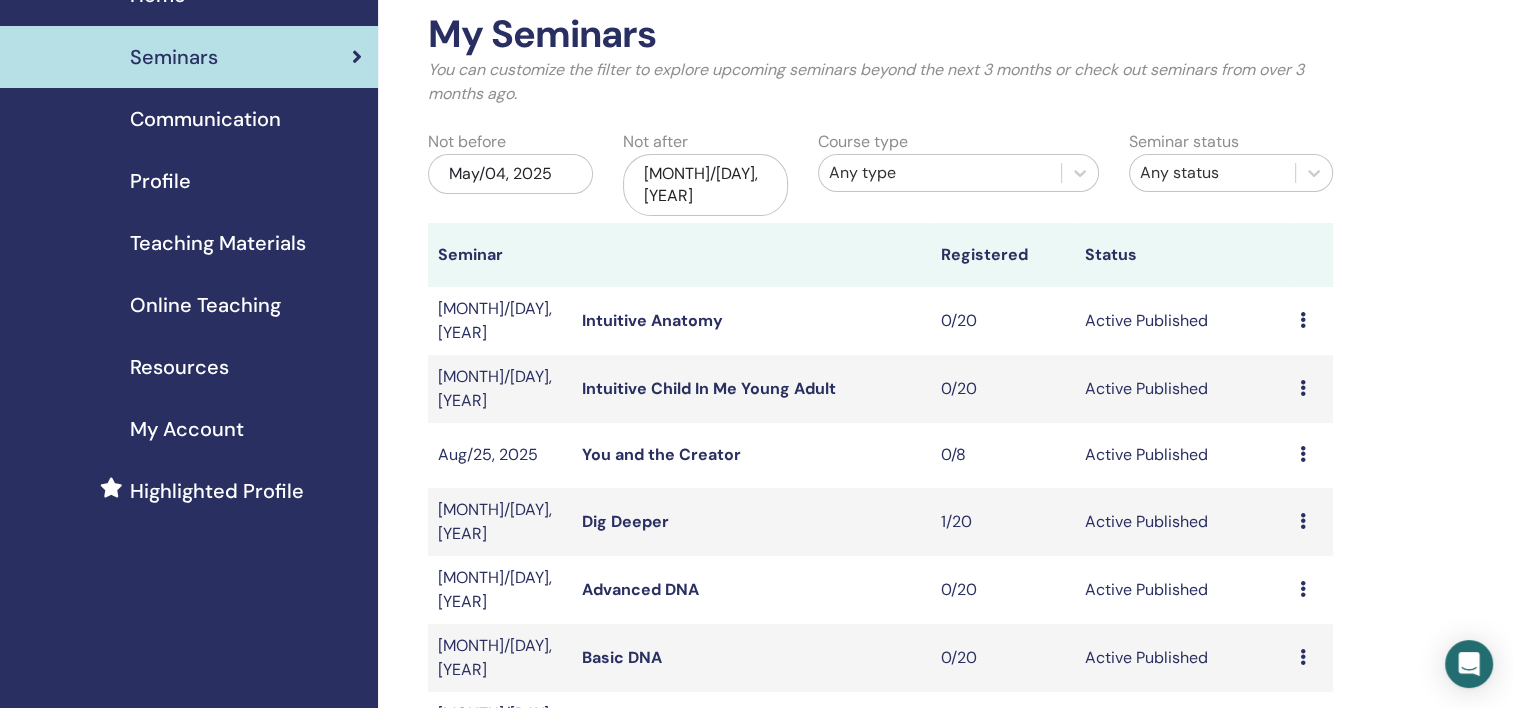 click on "Not before May/04, 2025" at bounding box center (510, 176) 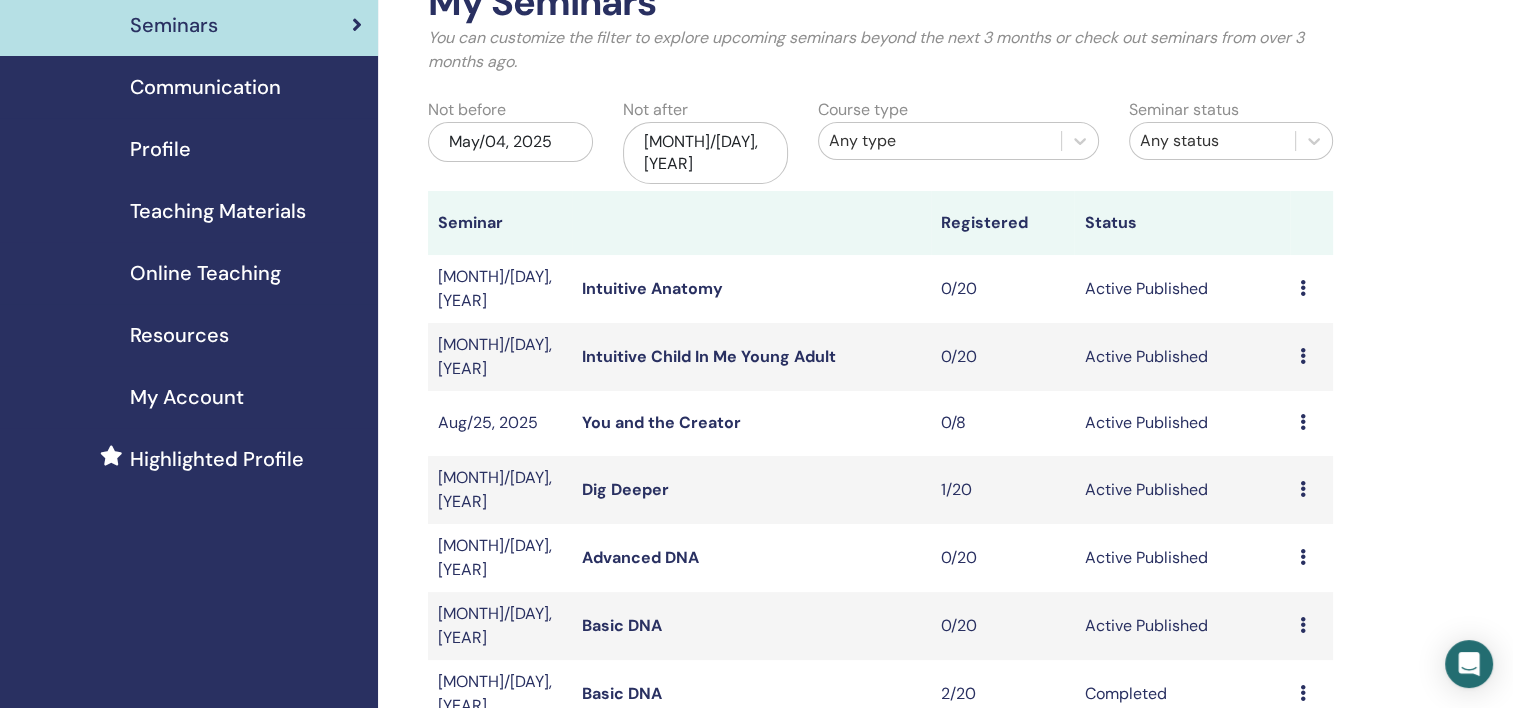 scroll, scrollTop: 100, scrollLeft: 0, axis: vertical 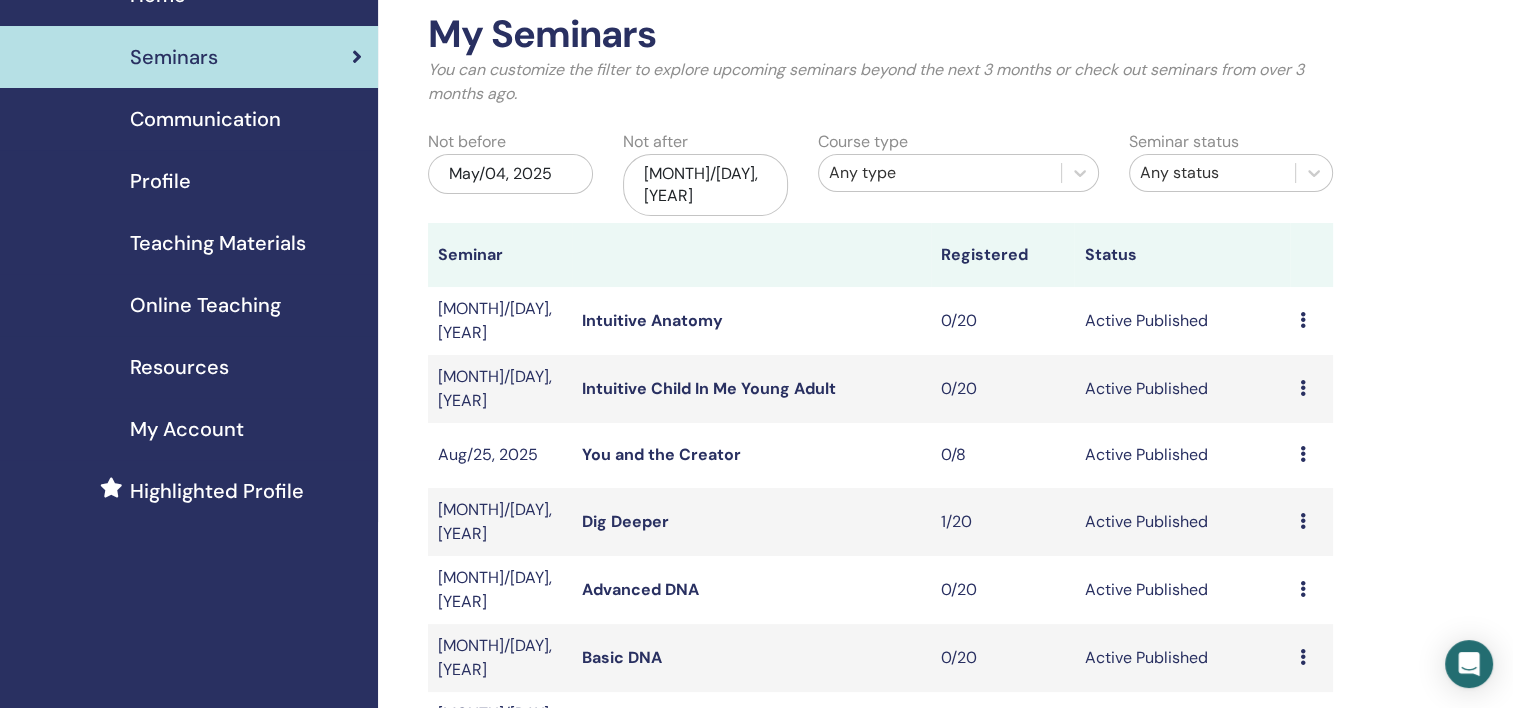 click on "Any type" at bounding box center [940, 173] 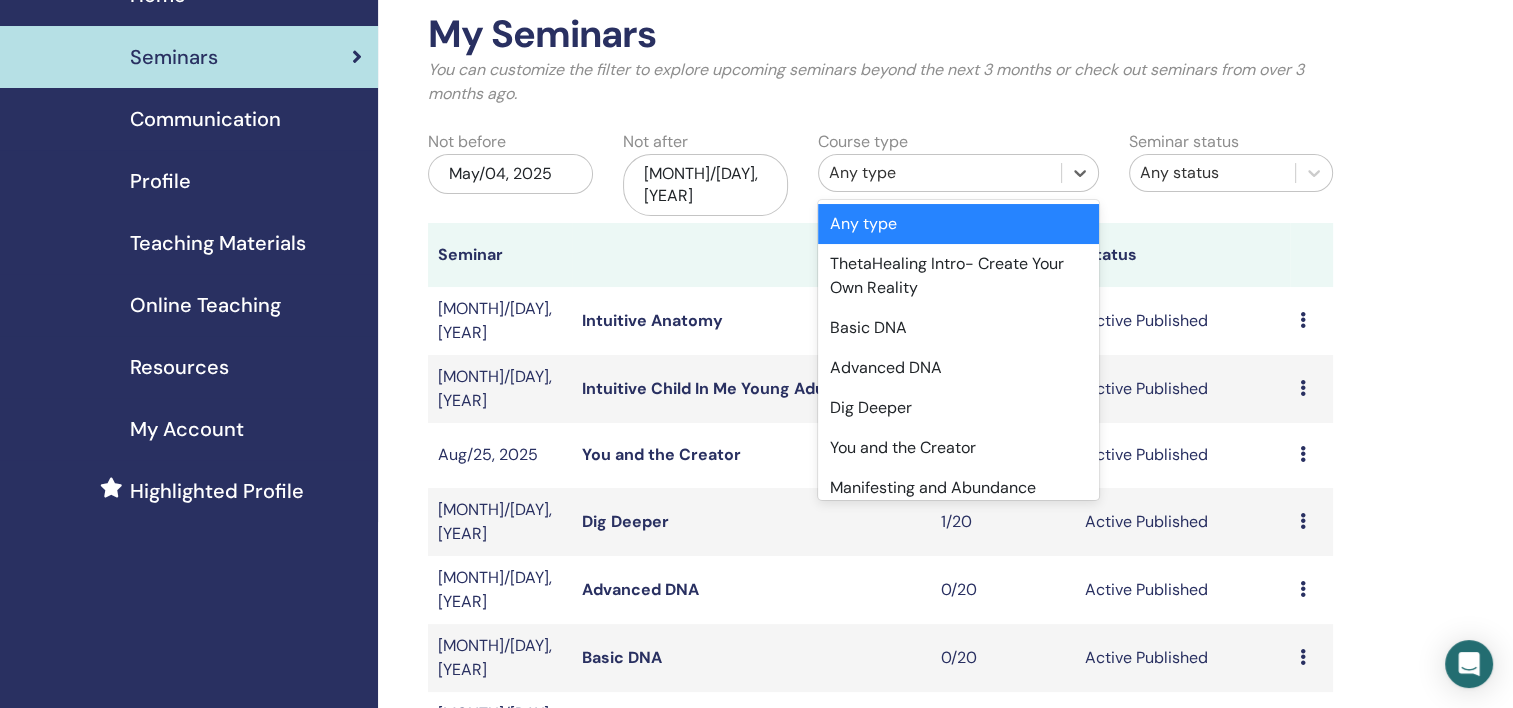 click on "Any type" at bounding box center (940, 173) 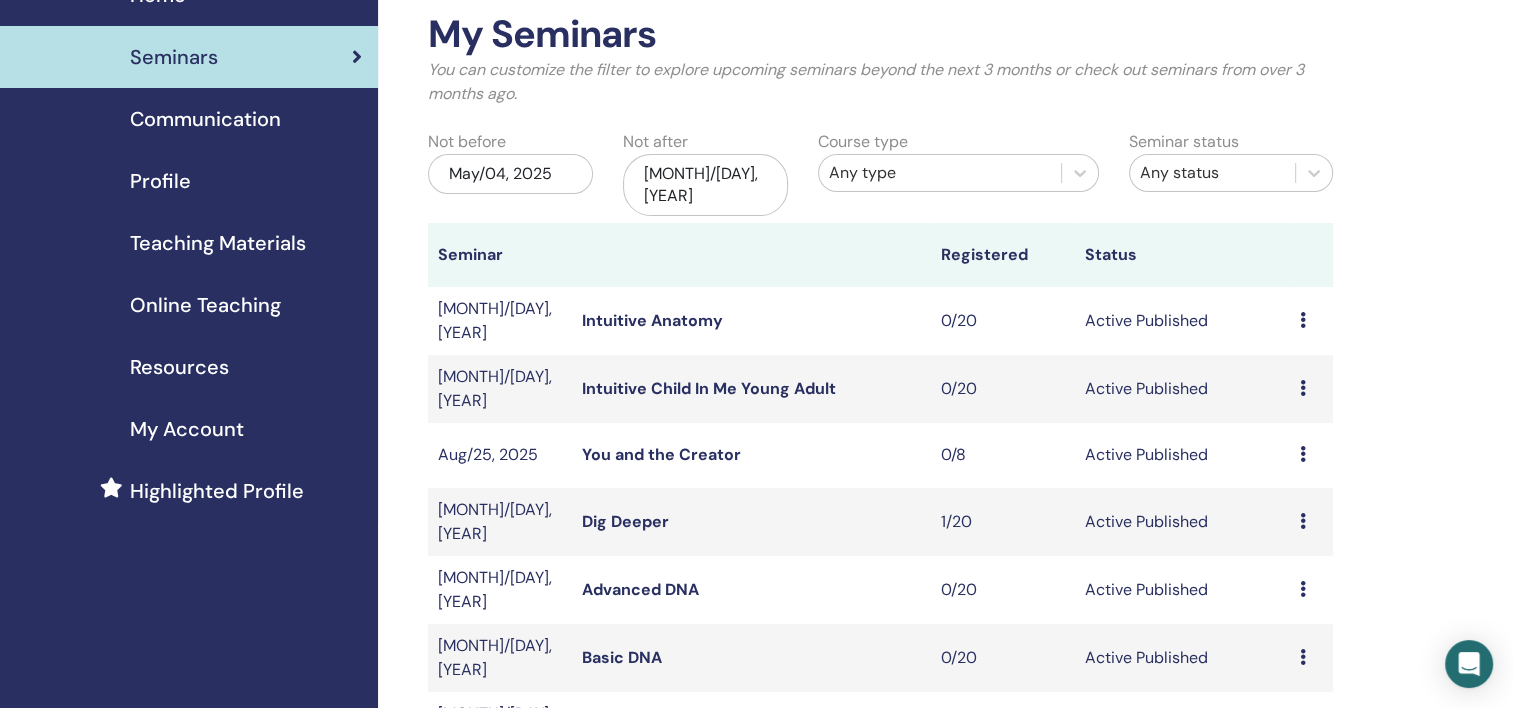 click on "May/04, 2025" at bounding box center (510, 174) 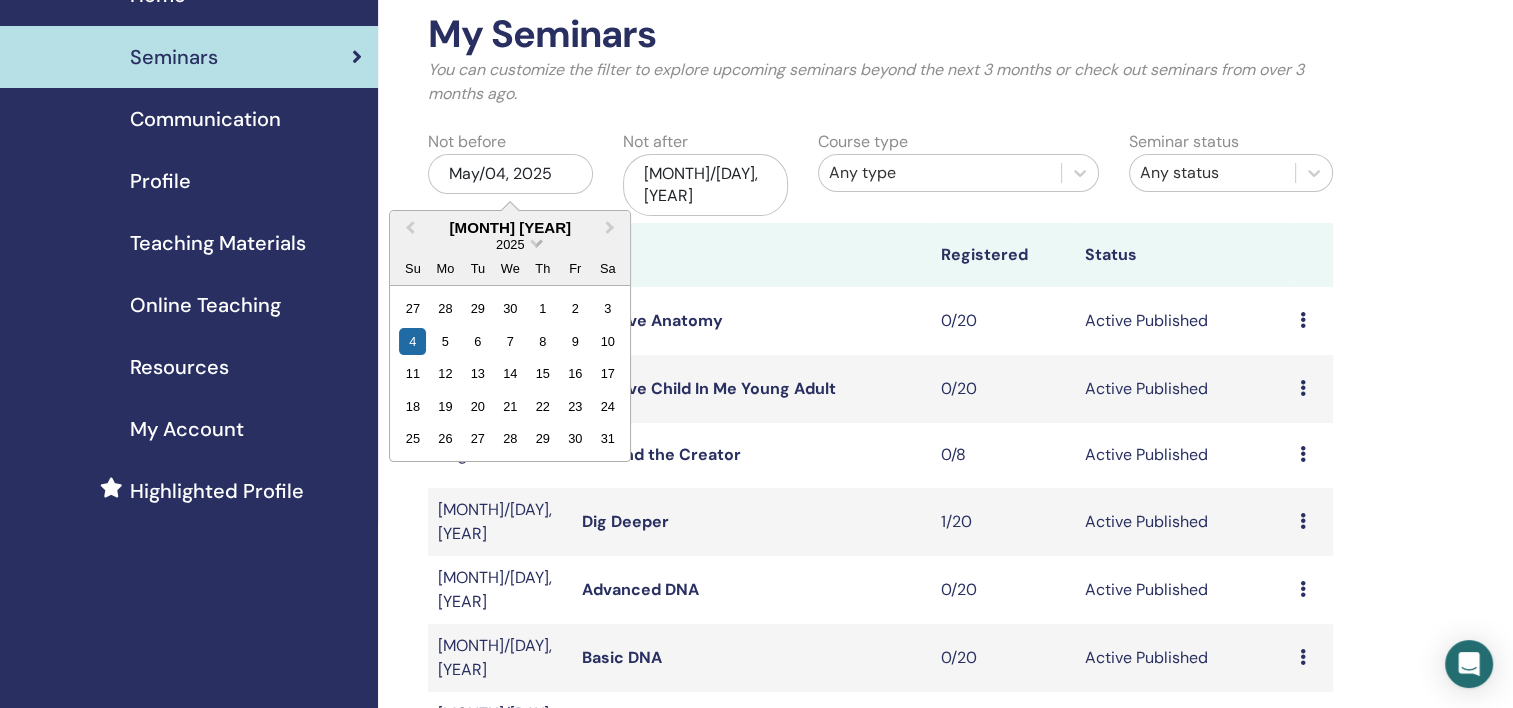 click on "2025" at bounding box center (510, 244) 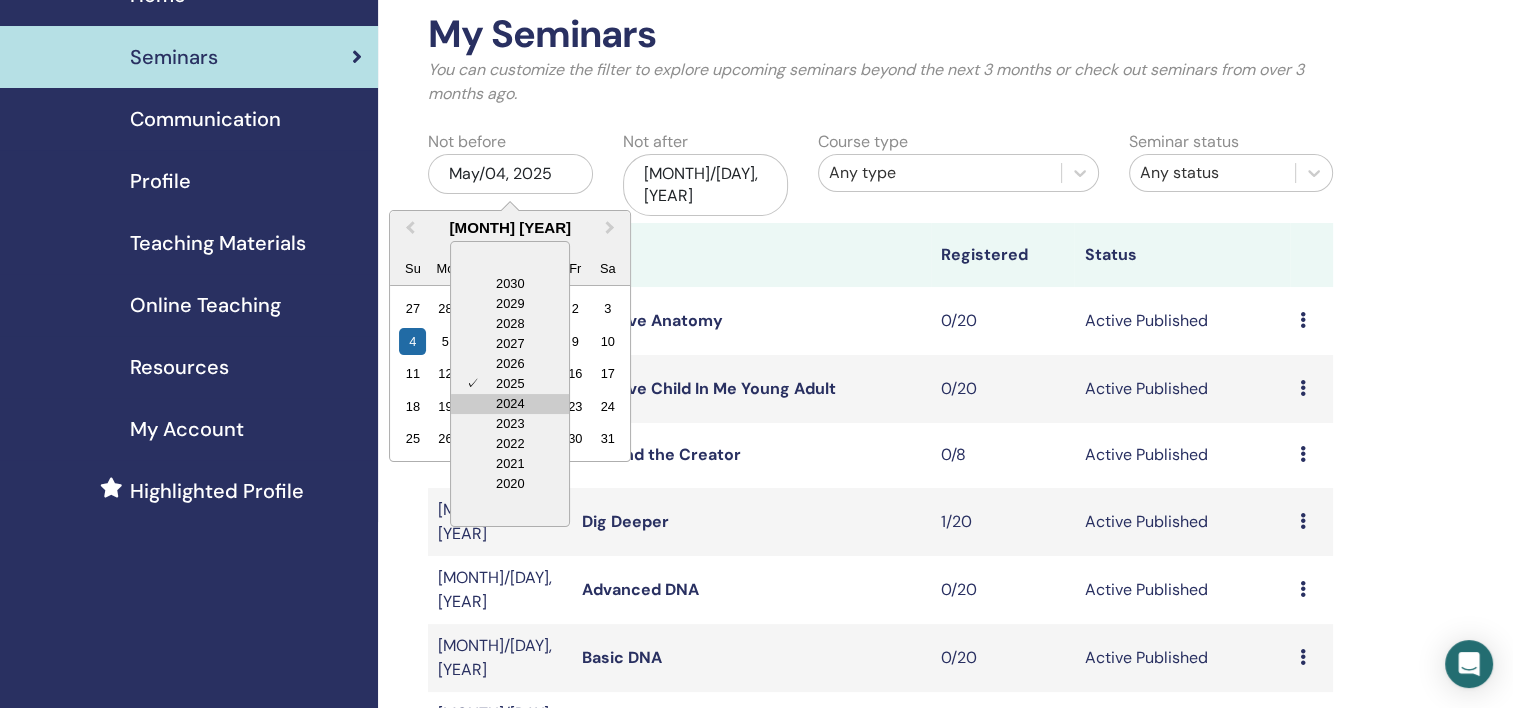click on "2024" at bounding box center (510, 404) 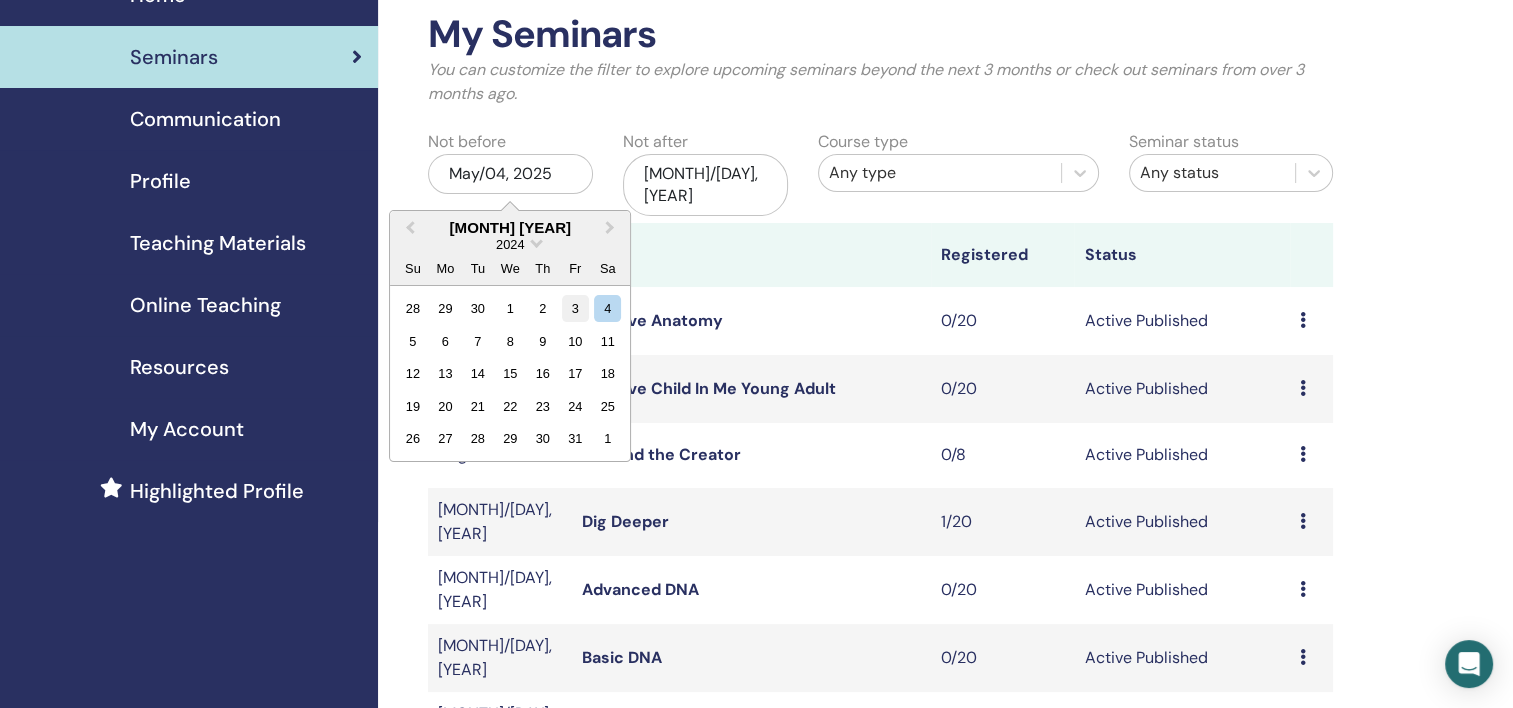 click on "3" at bounding box center (575, 308) 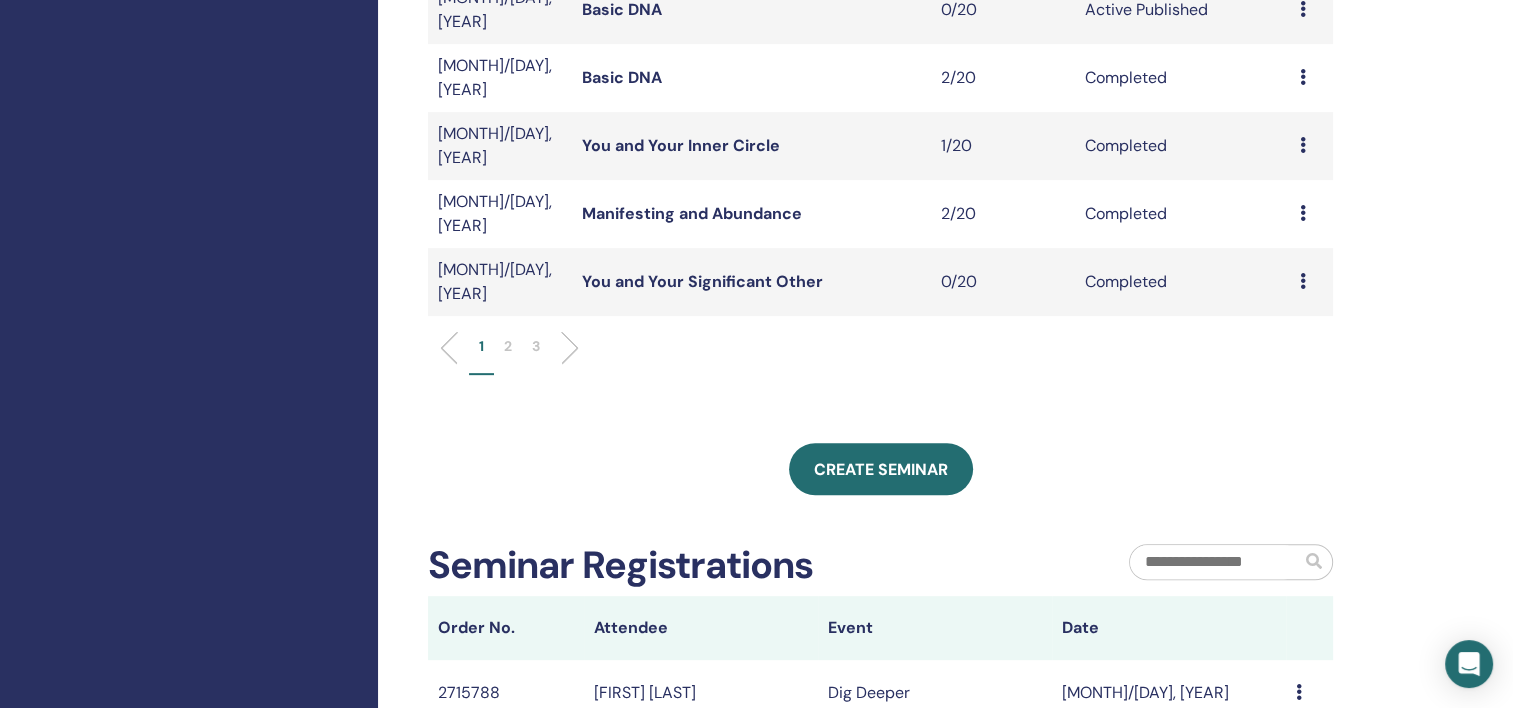 scroll, scrollTop: 800, scrollLeft: 0, axis: vertical 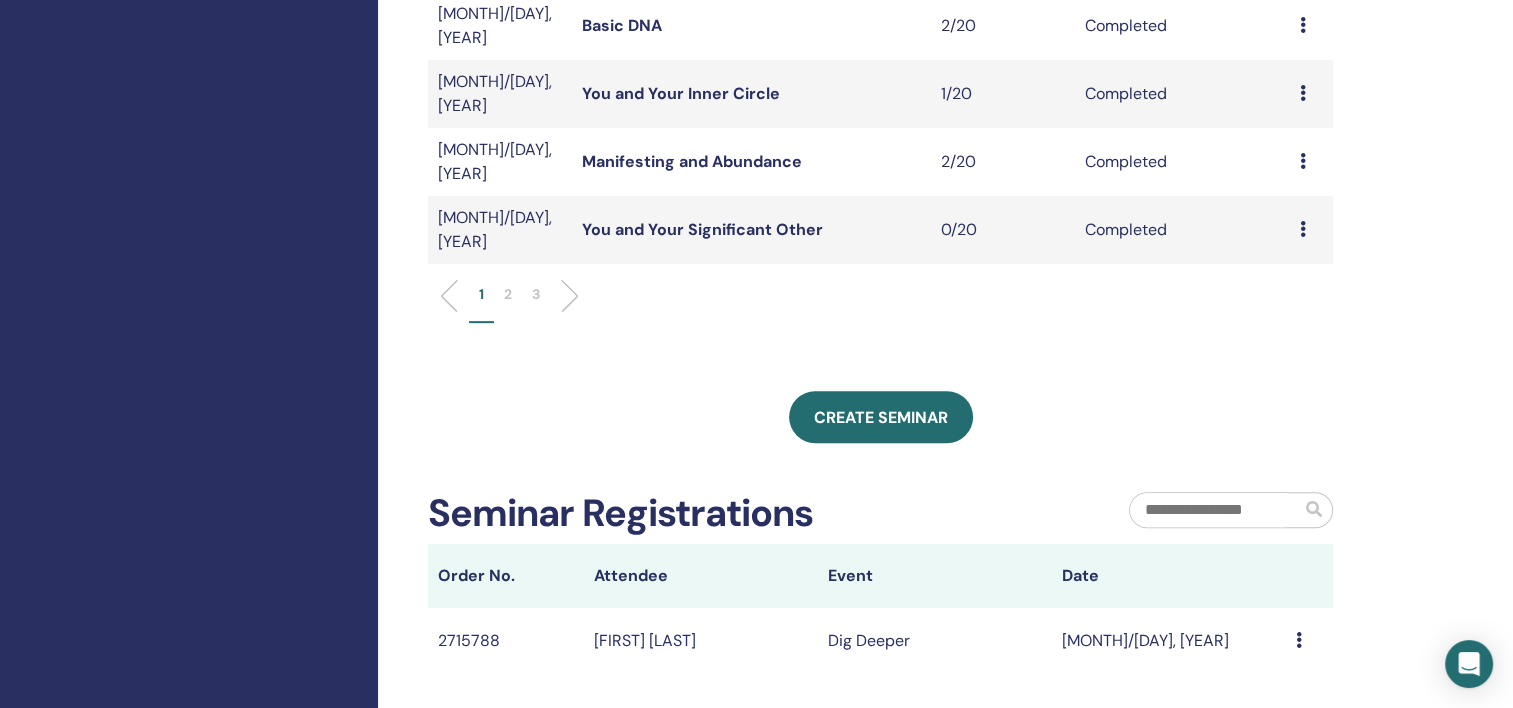 click on "3" at bounding box center (536, 294) 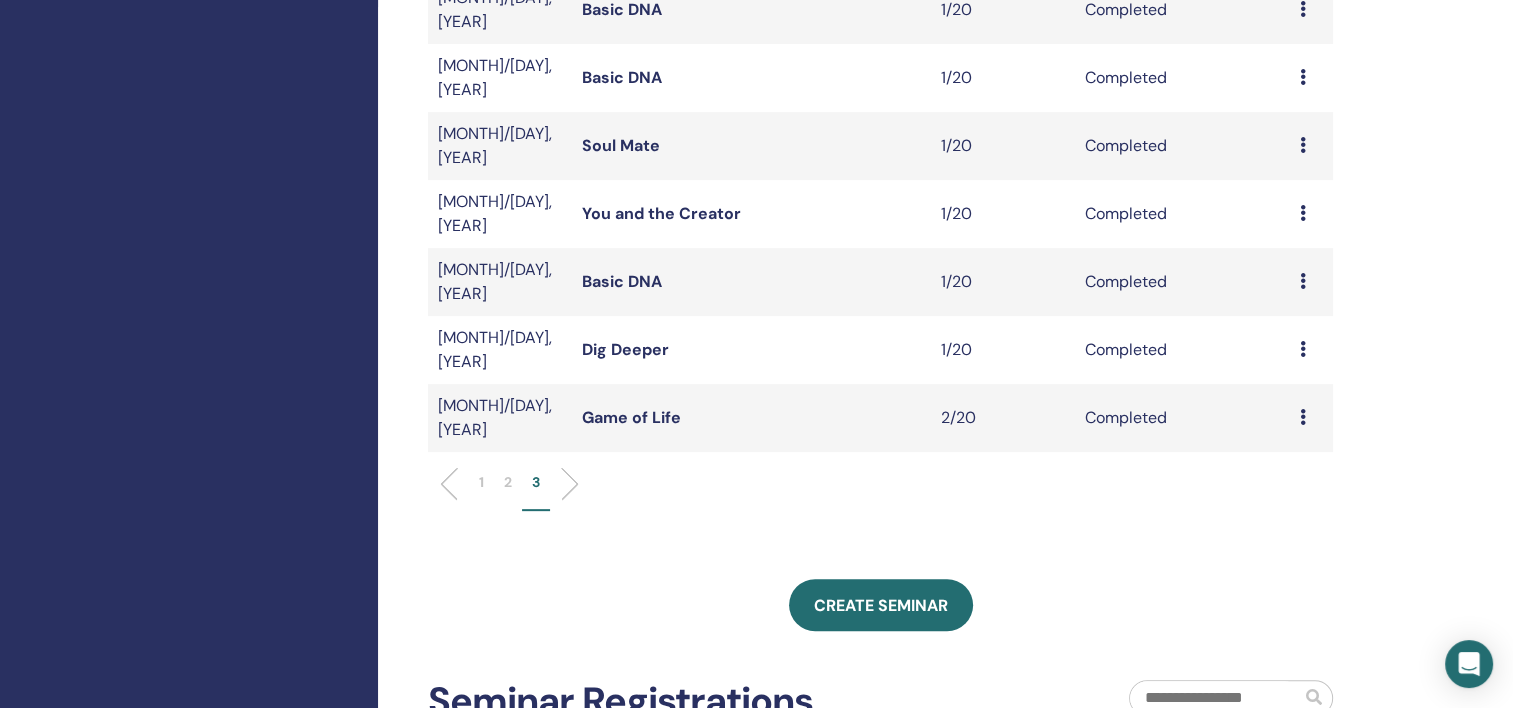 scroll, scrollTop: 700, scrollLeft: 0, axis: vertical 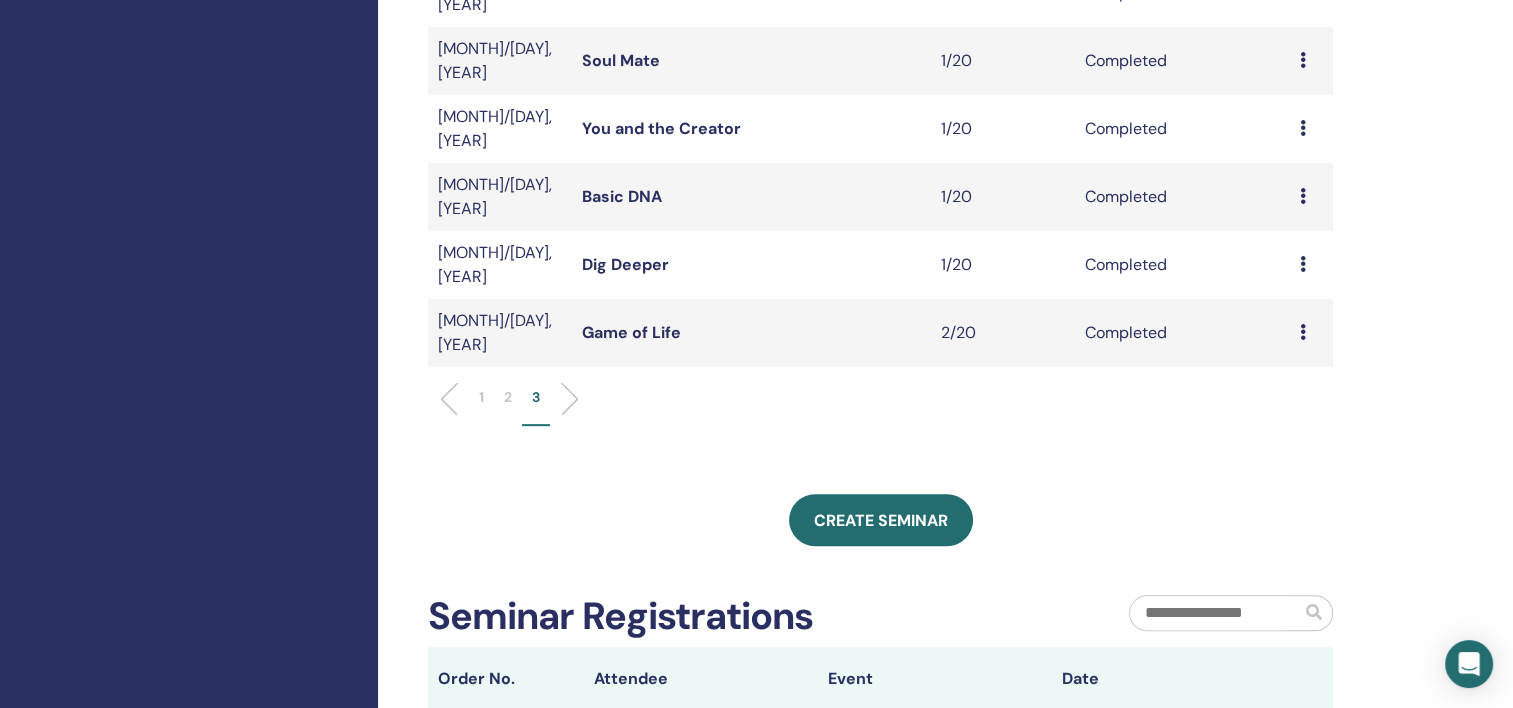 click on "2" at bounding box center [508, 397] 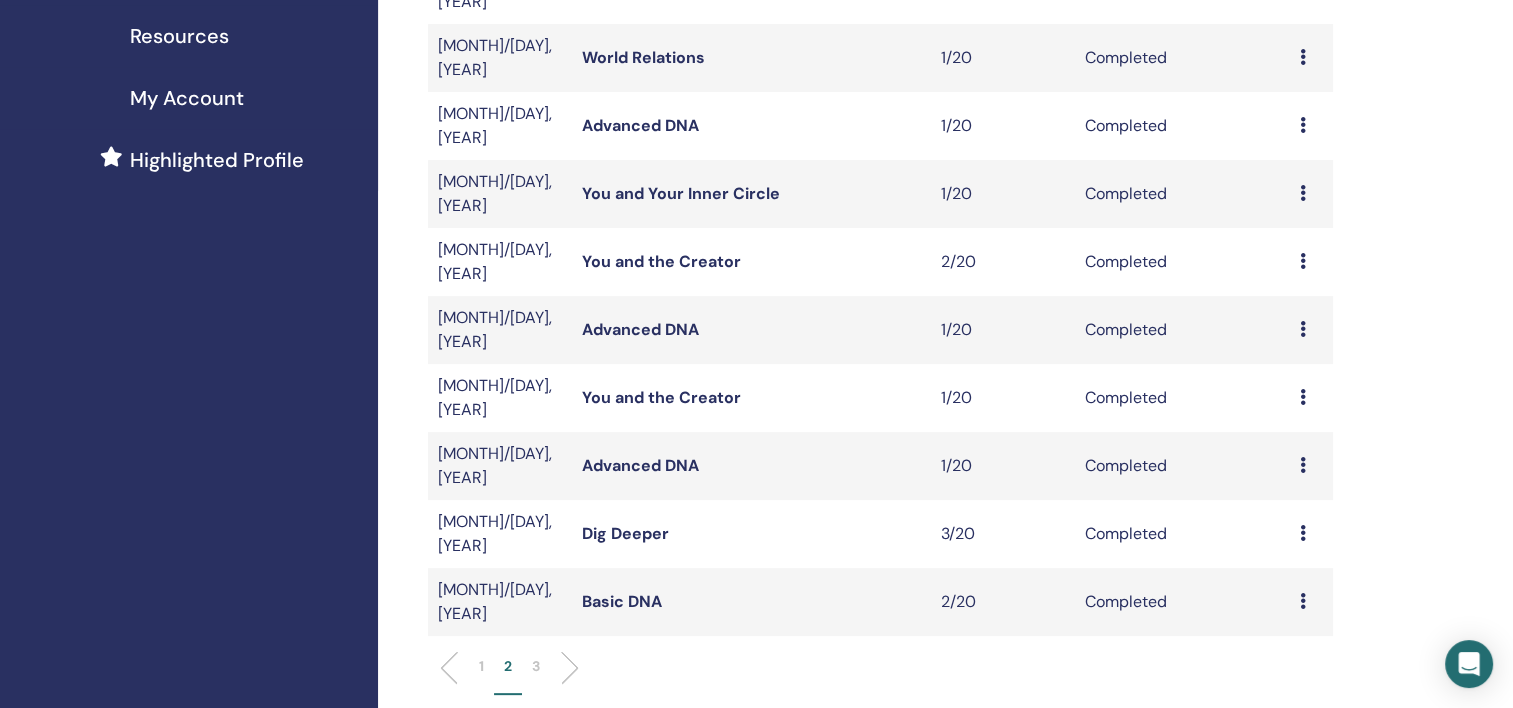 scroll, scrollTop: 400, scrollLeft: 0, axis: vertical 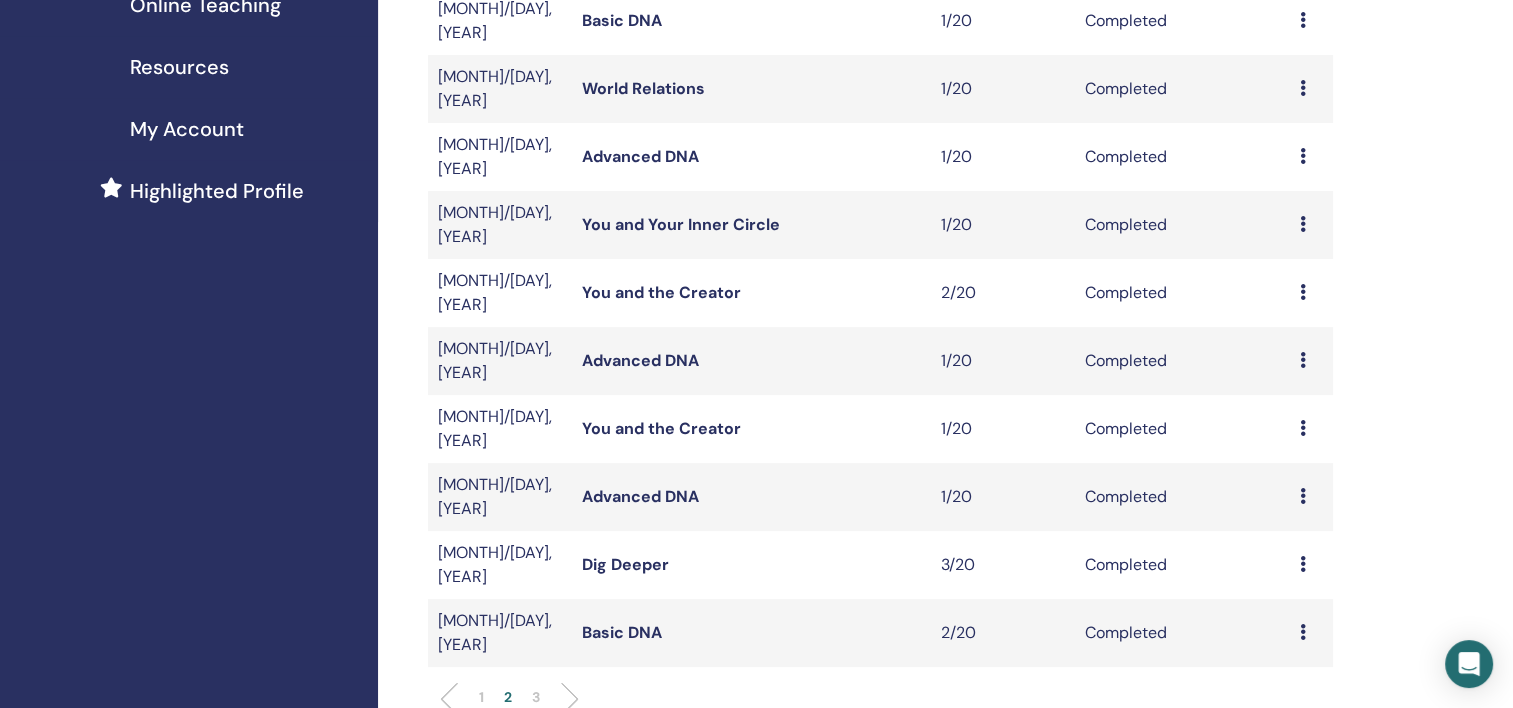 click at bounding box center [1303, 292] 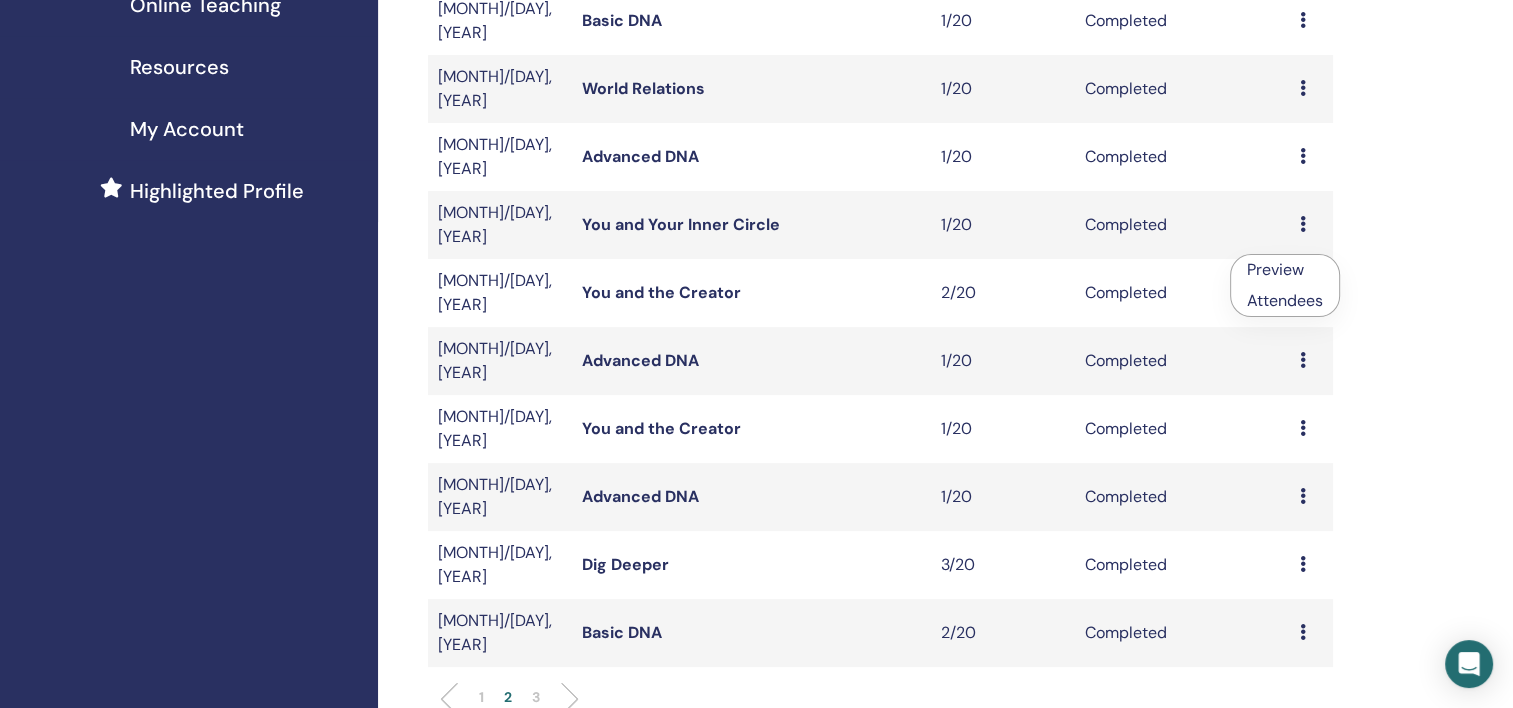 click on "Attendees" at bounding box center [1285, 300] 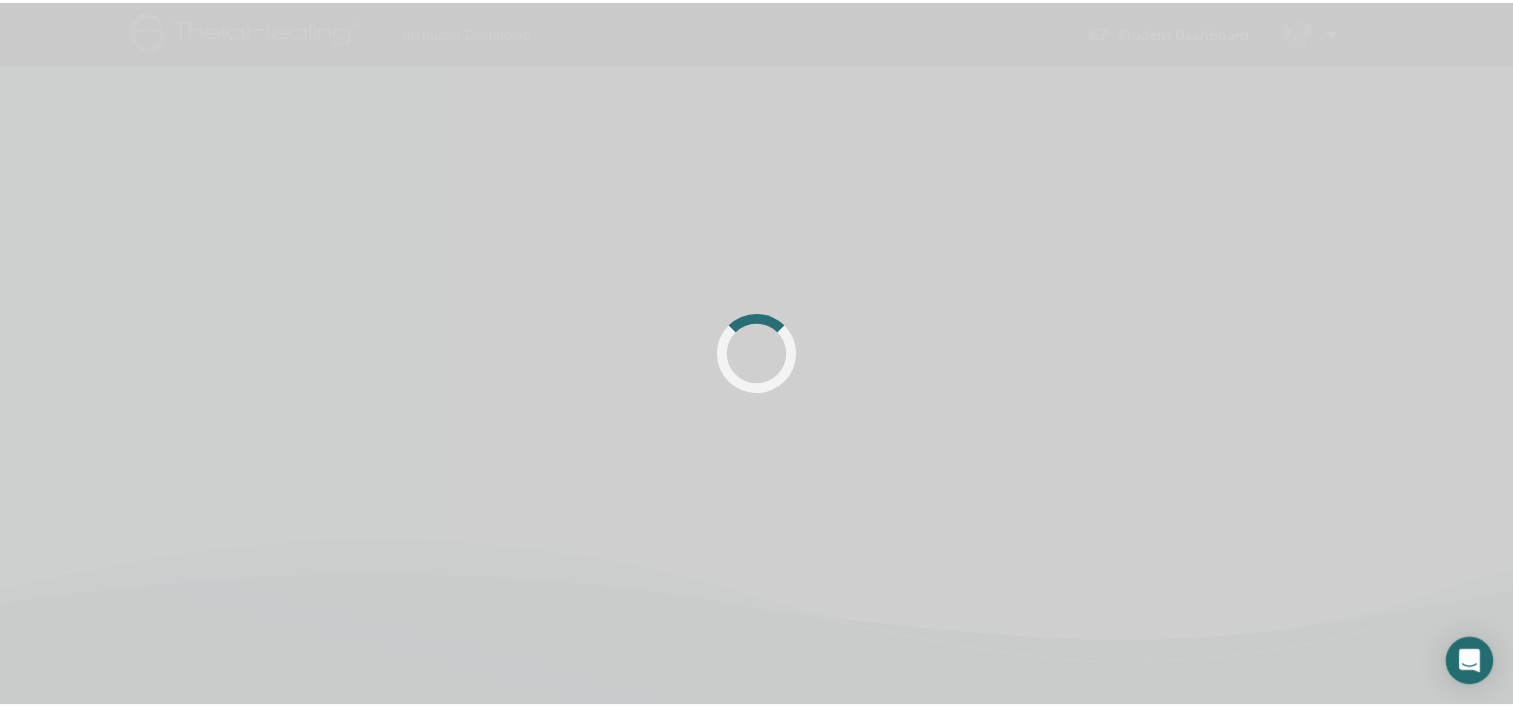 scroll, scrollTop: 0, scrollLeft: 0, axis: both 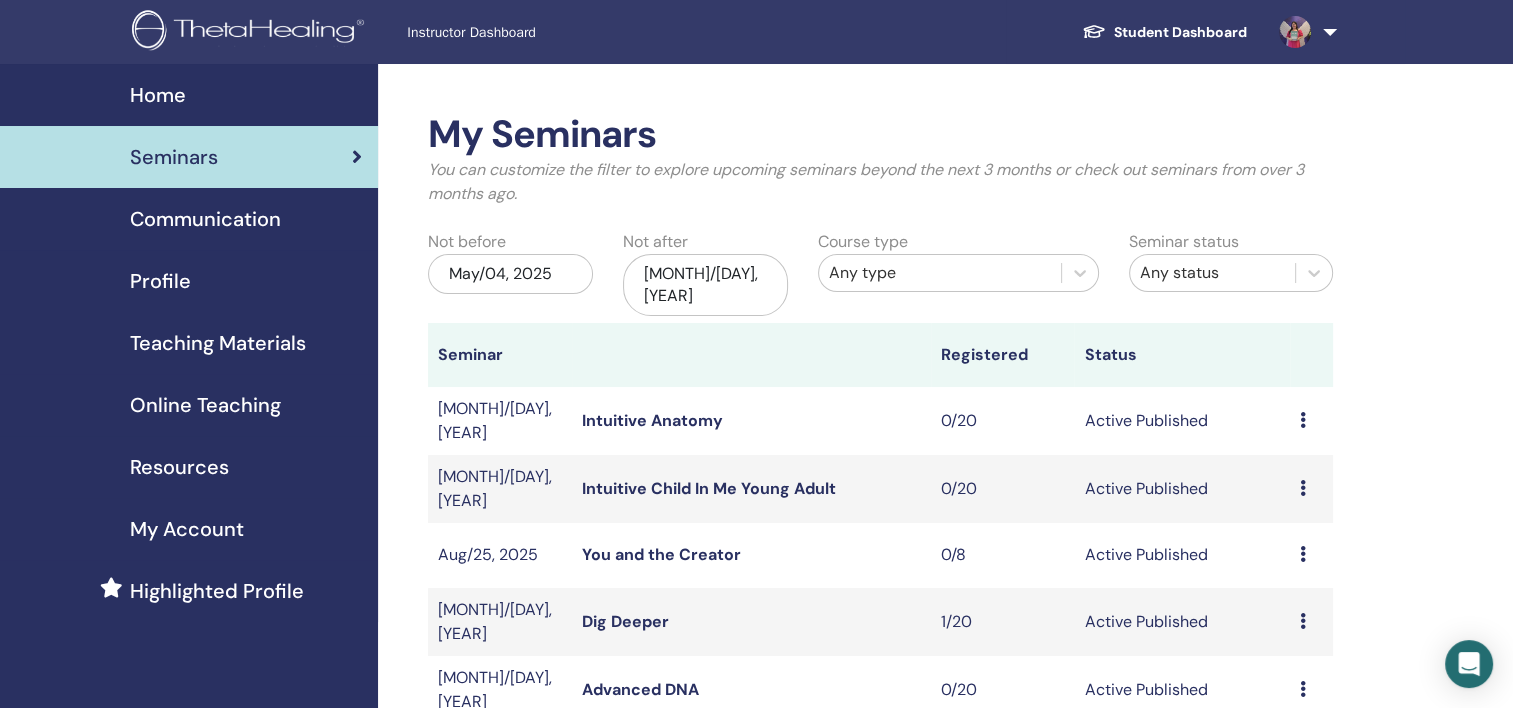 click on "May/04, 2025" at bounding box center (510, 274) 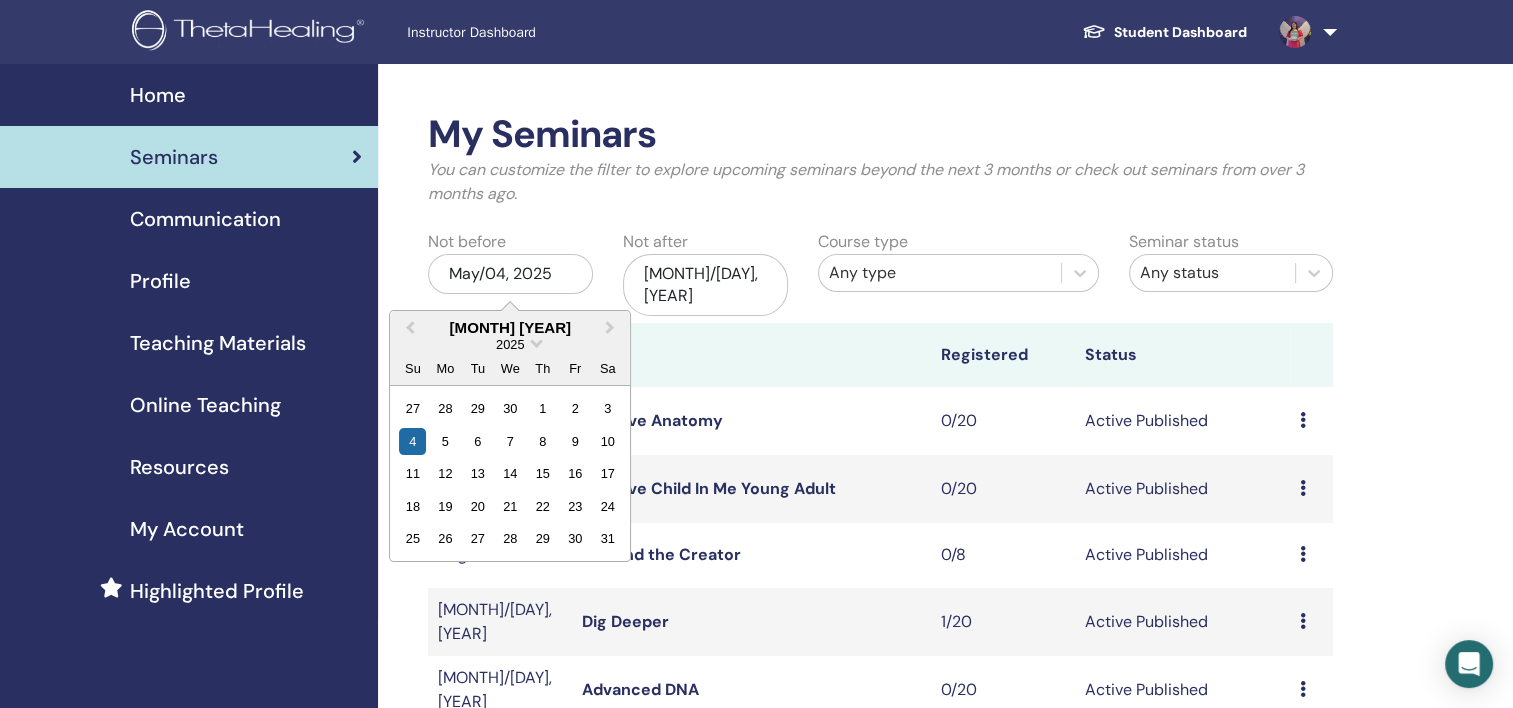 click on "Su Mo Tu We Th Fr Sa" at bounding box center [510, 369] 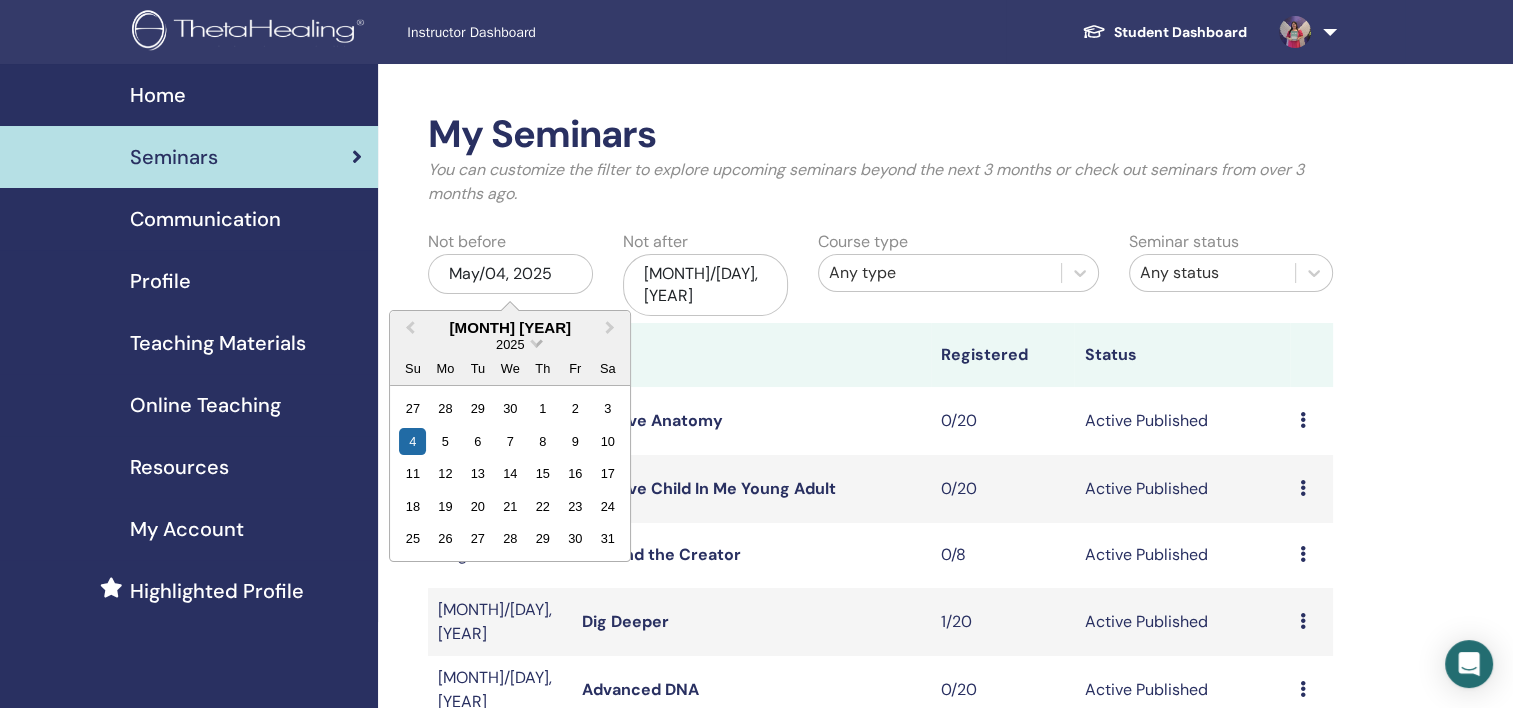 click on "2025" at bounding box center [510, 344] 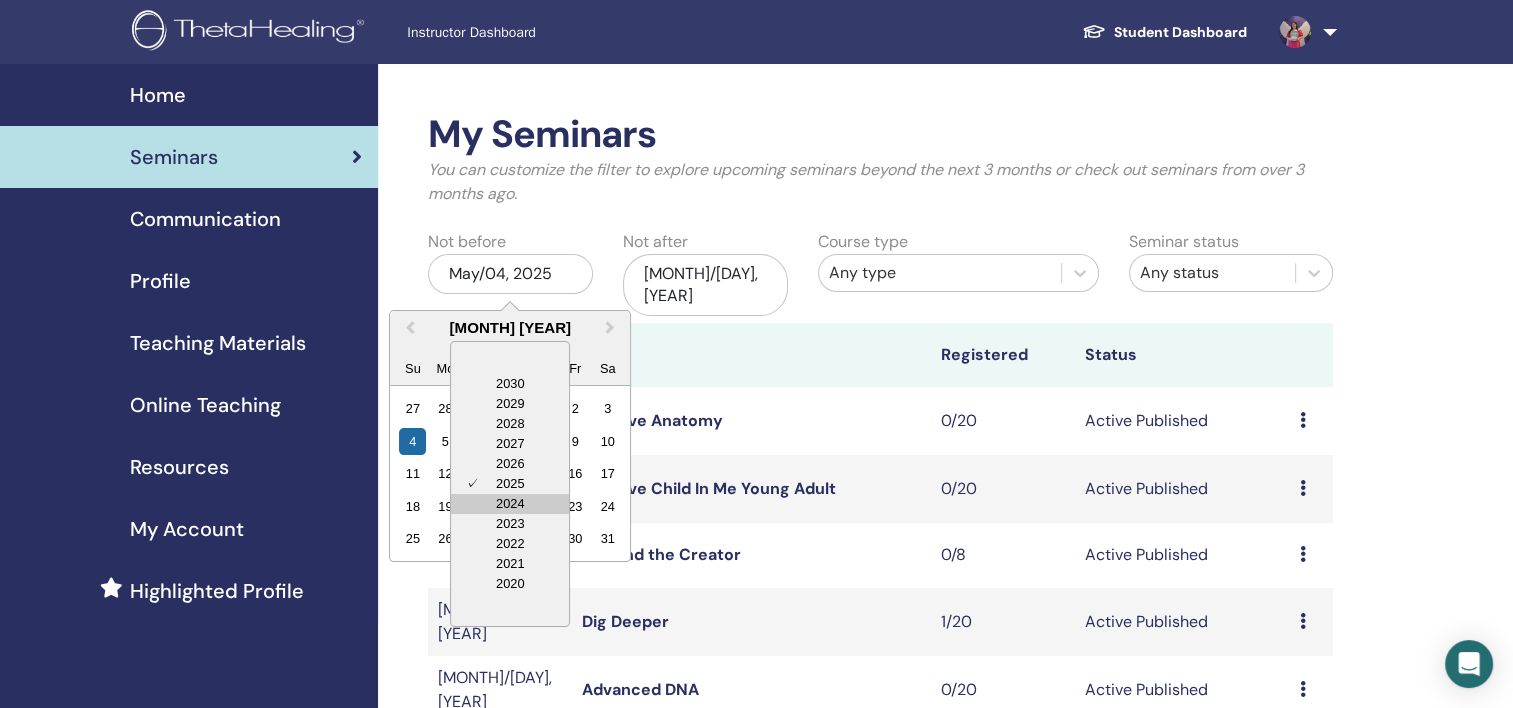 click on "2024" at bounding box center [510, 504] 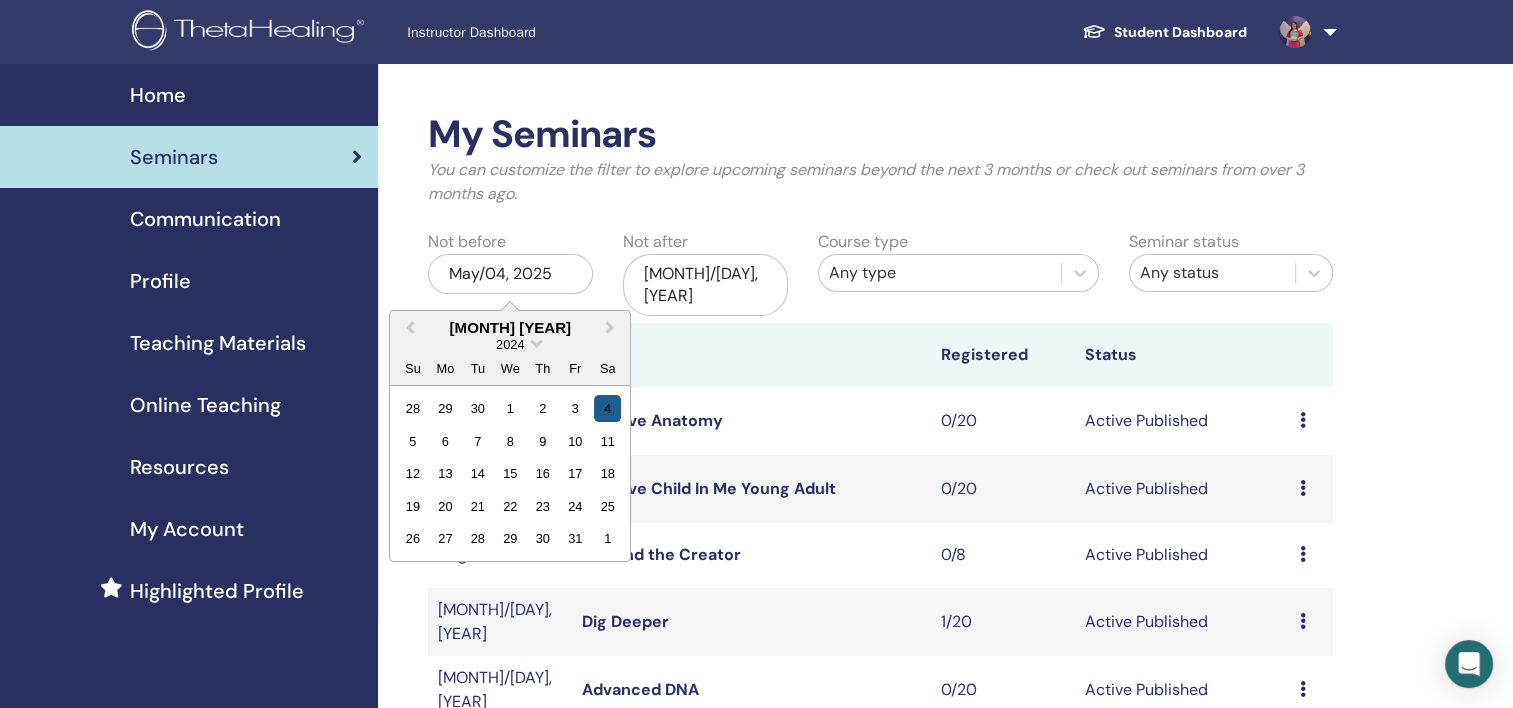 click on "4" at bounding box center [607, 408] 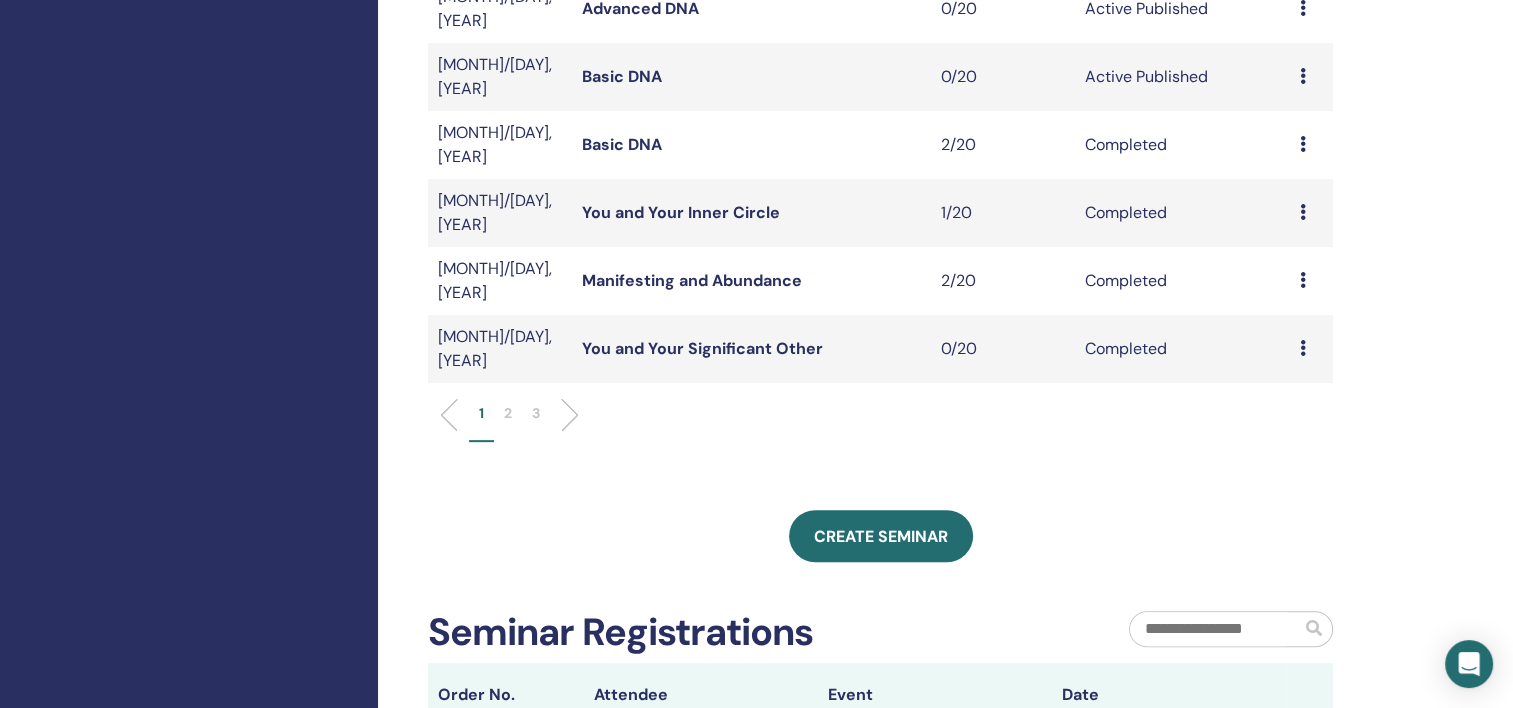scroll, scrollTop: 700, scrollLeft: 0, axis: vertical 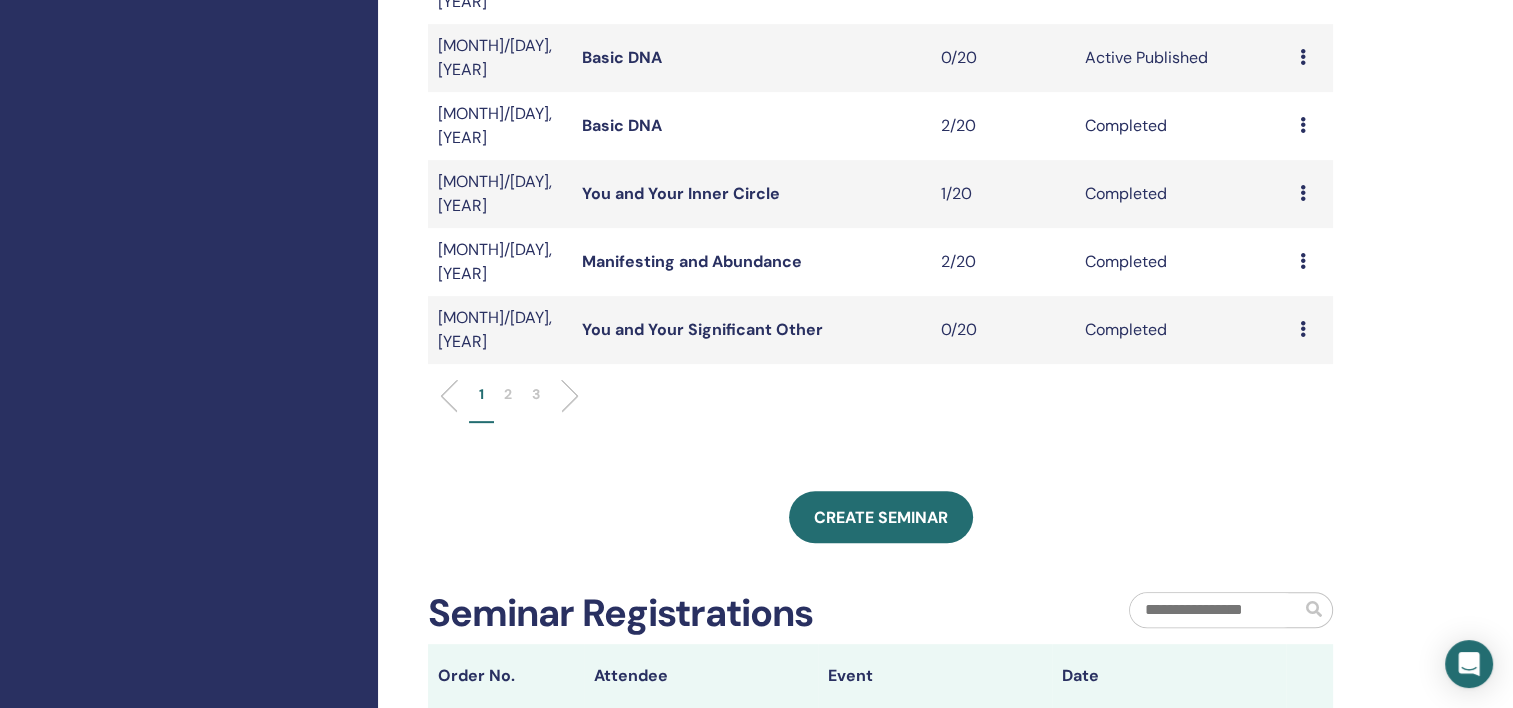click on "2" at bounding box center (508, 394) 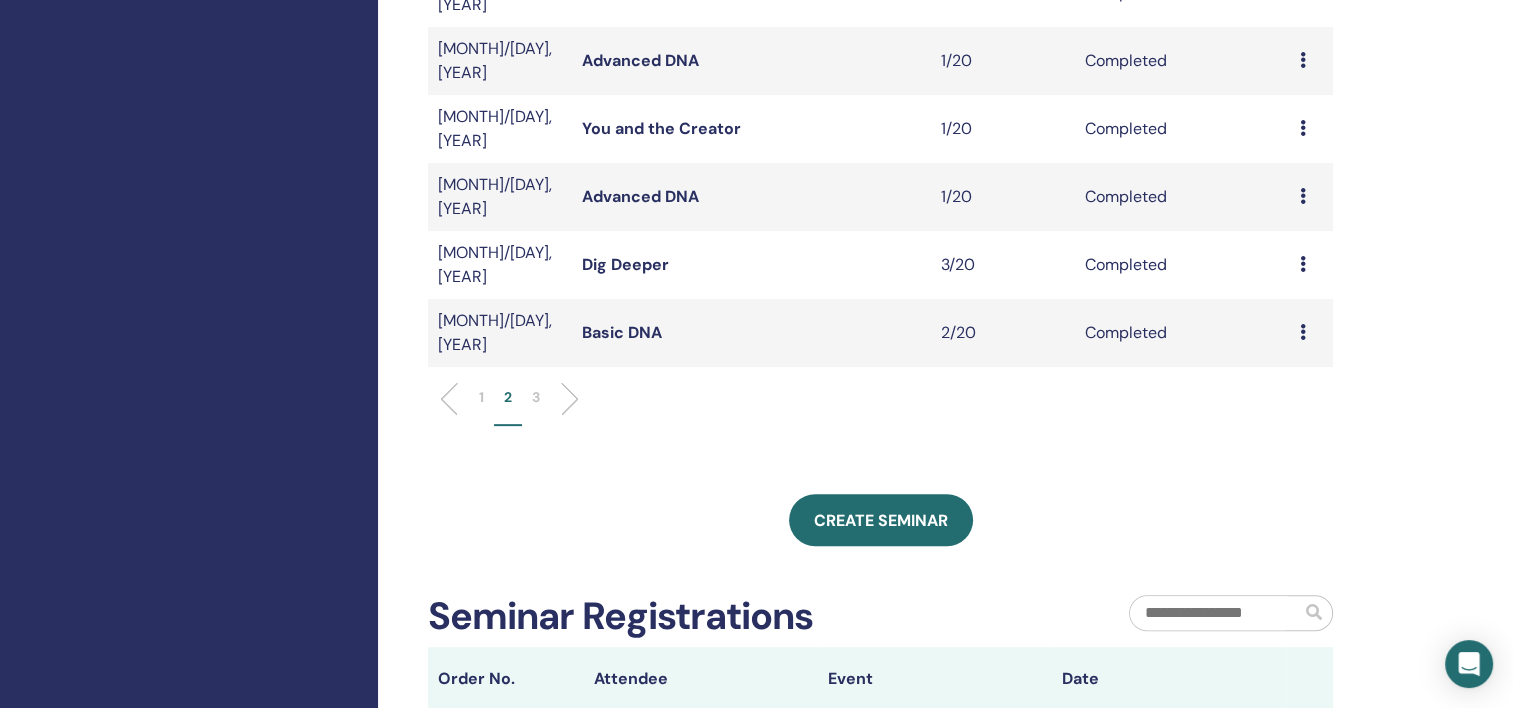 click at bounding box center [1303, 264] 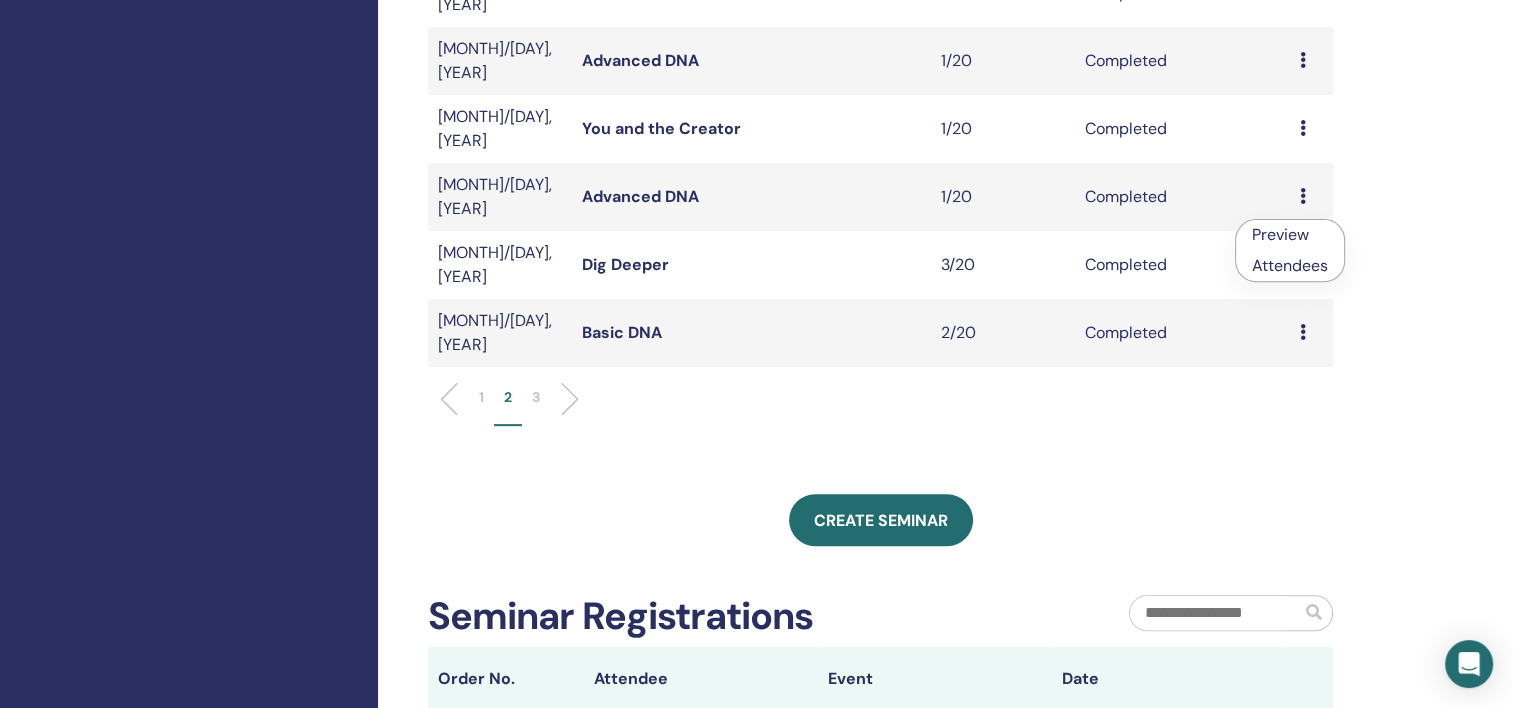 click on "Attendees" at bounding box center (1290, 265) 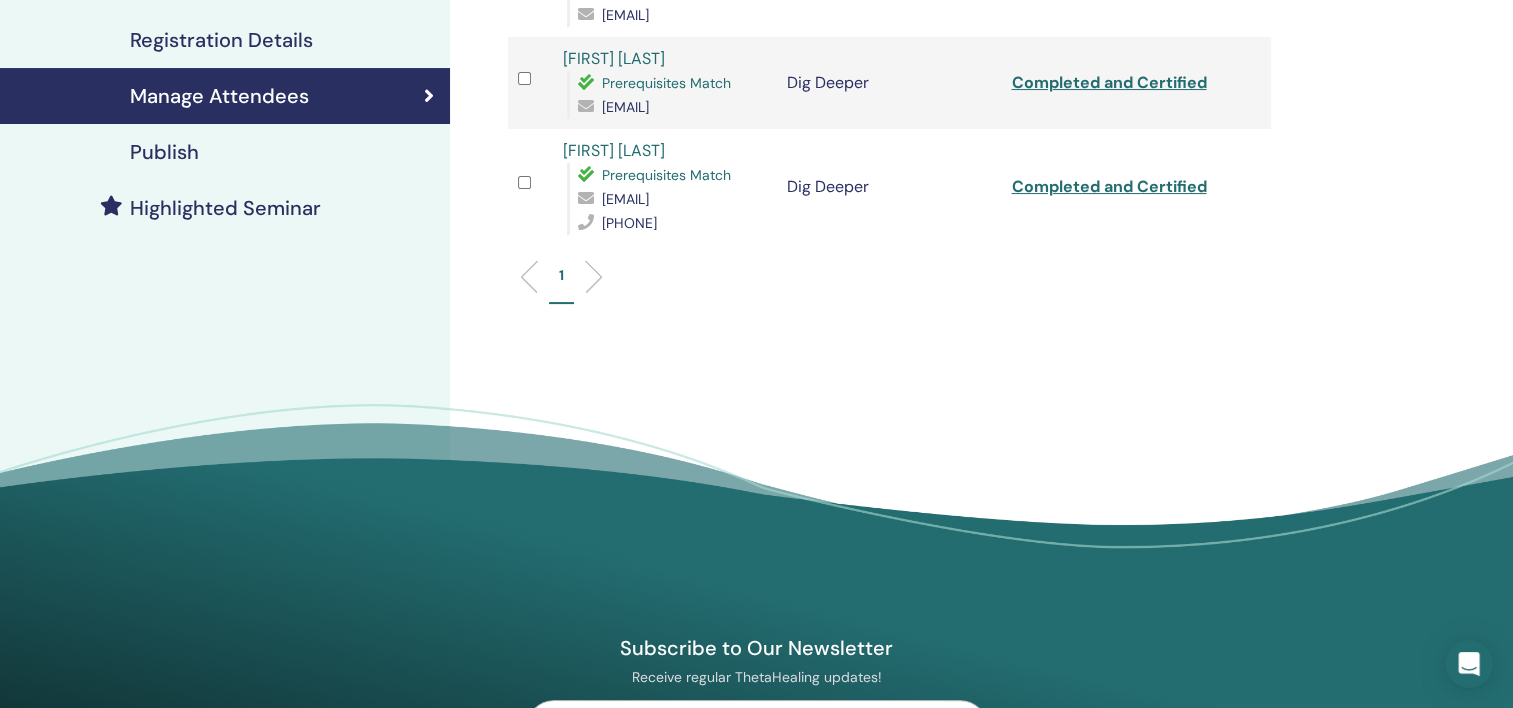 scroll, scrollTop: 0, scrollLeft: 0, axis: both 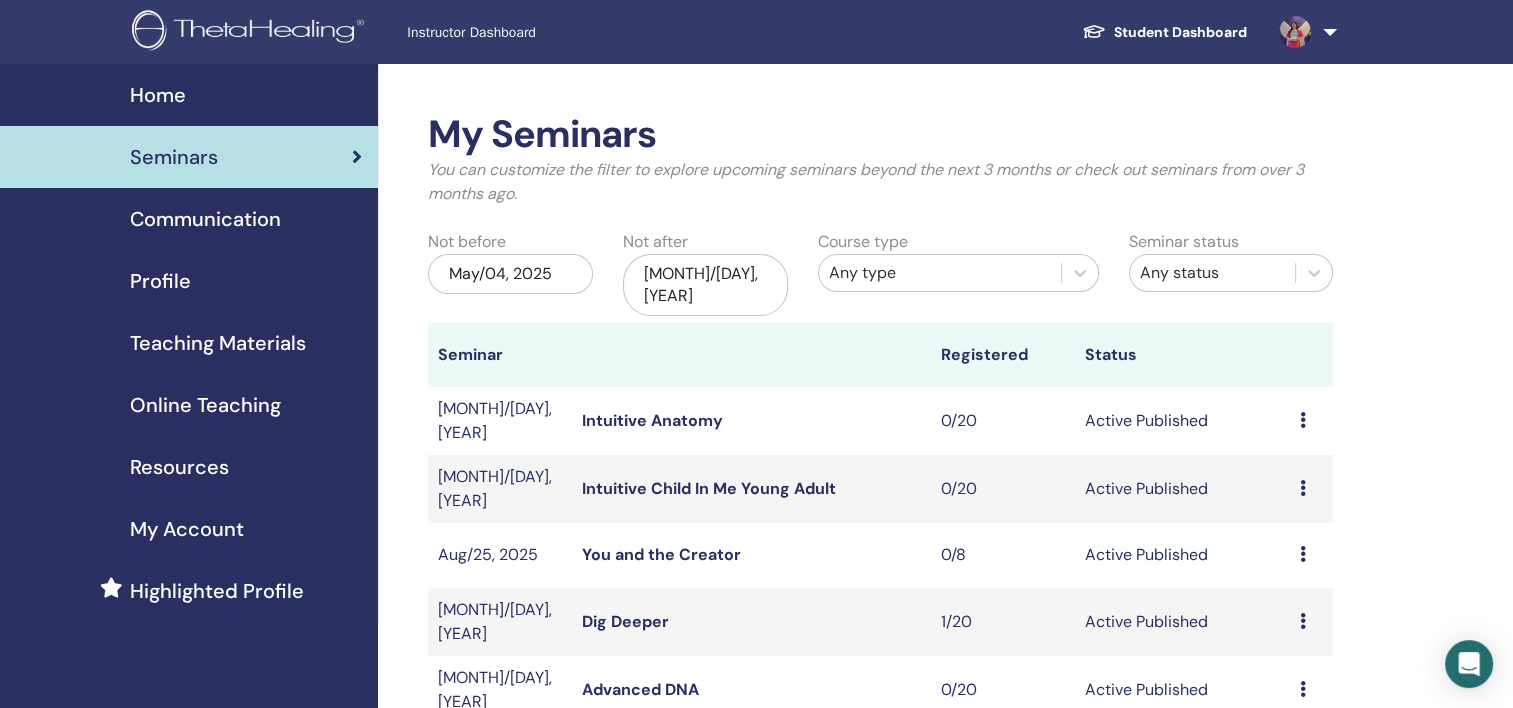 click on "May/04, 2025" at bounding box center (510, 274) 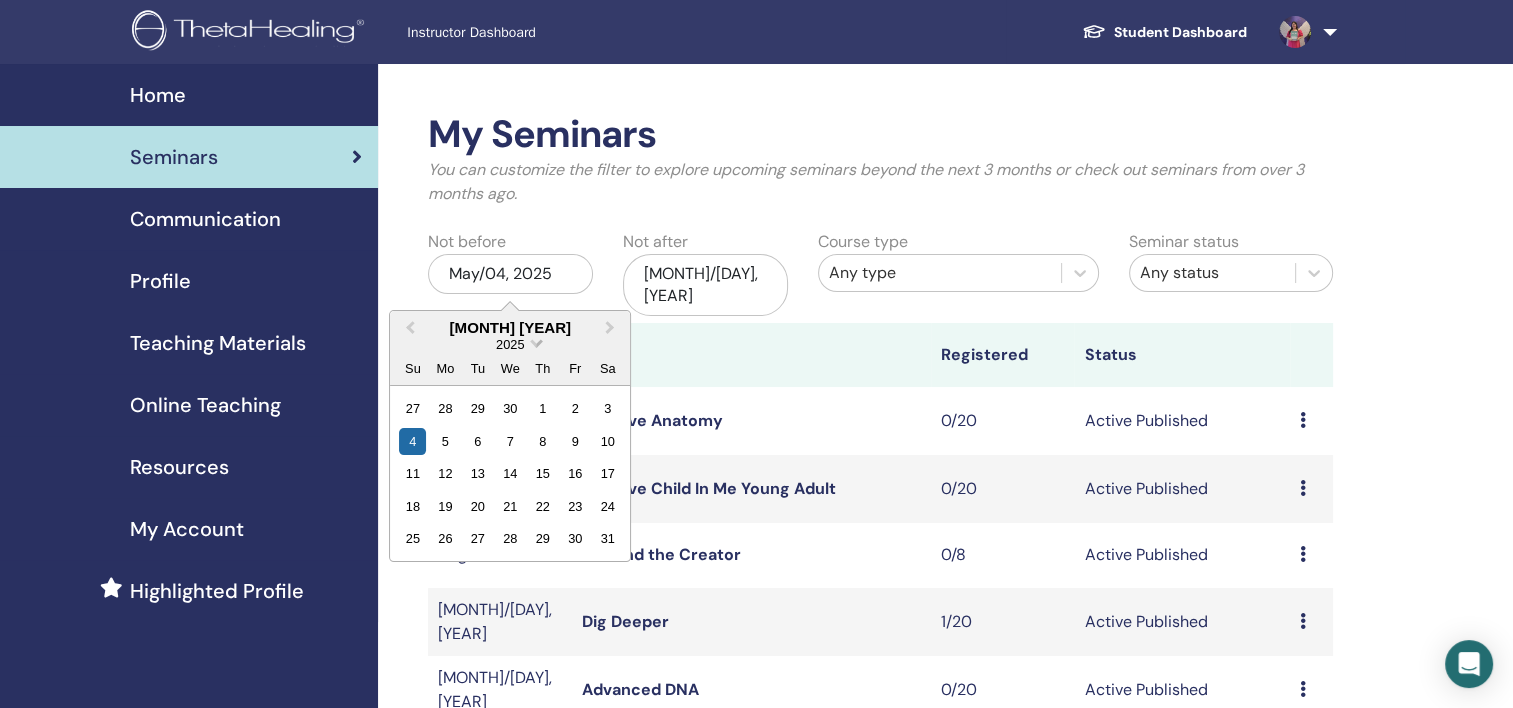 click at bounding box center (536, 341) 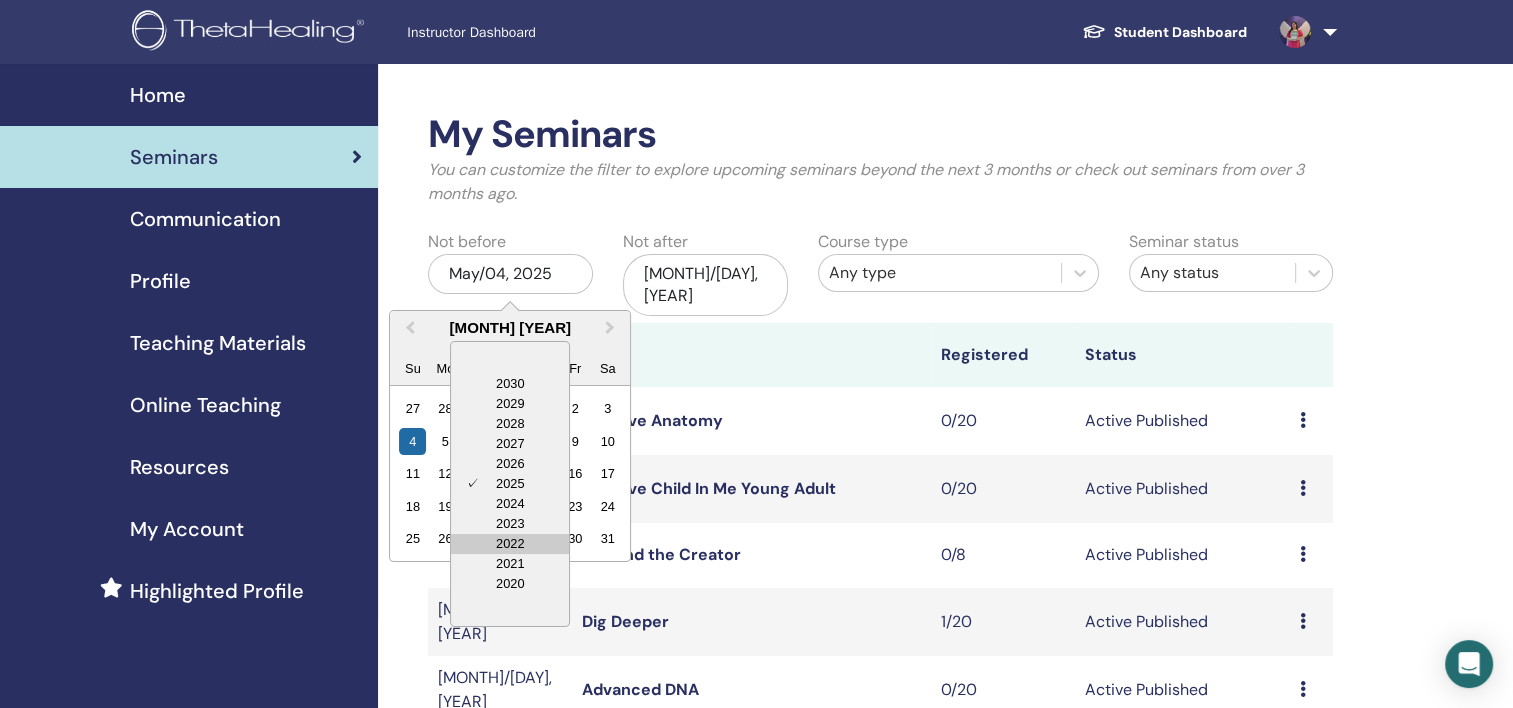 click on "2022" at bounding box center (510, 544) 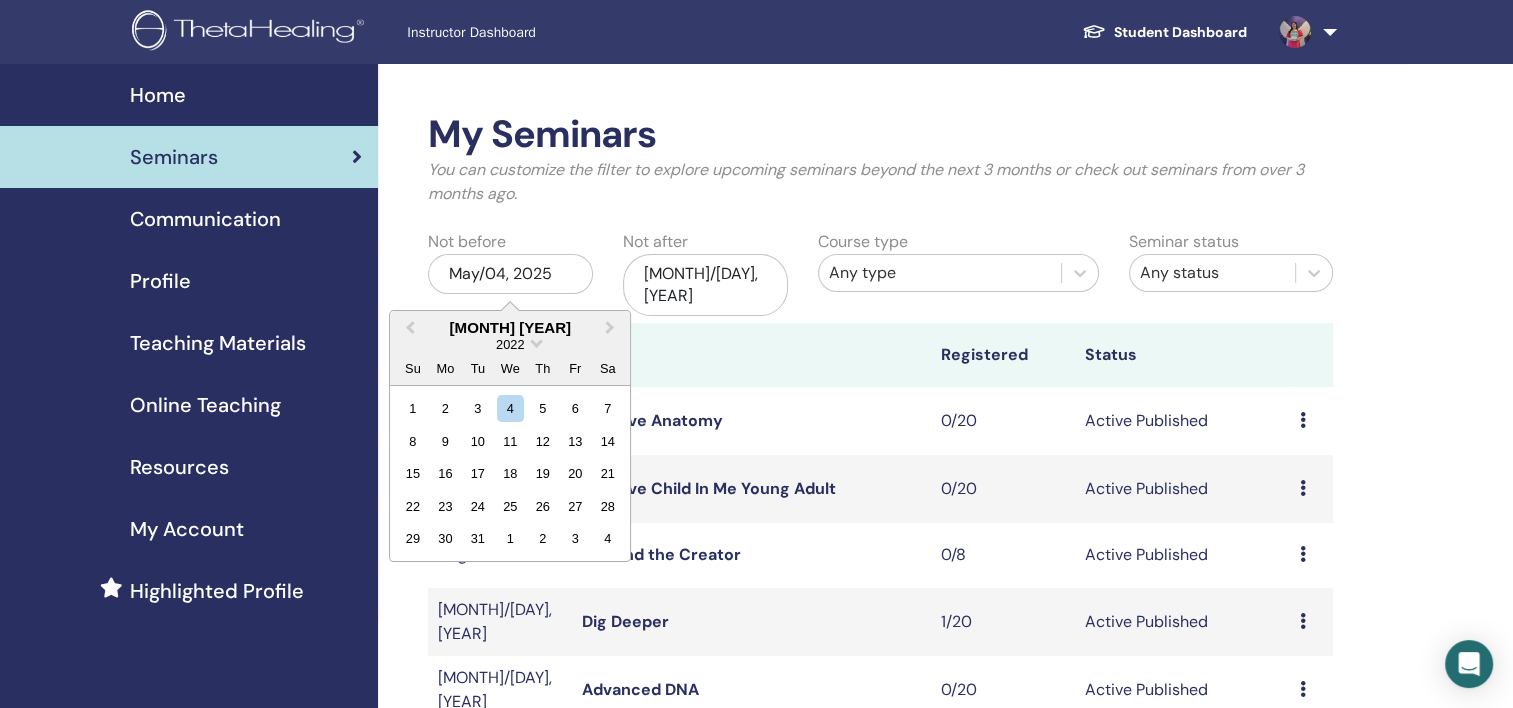 click on "Any type" at bounding box center (940, 273) 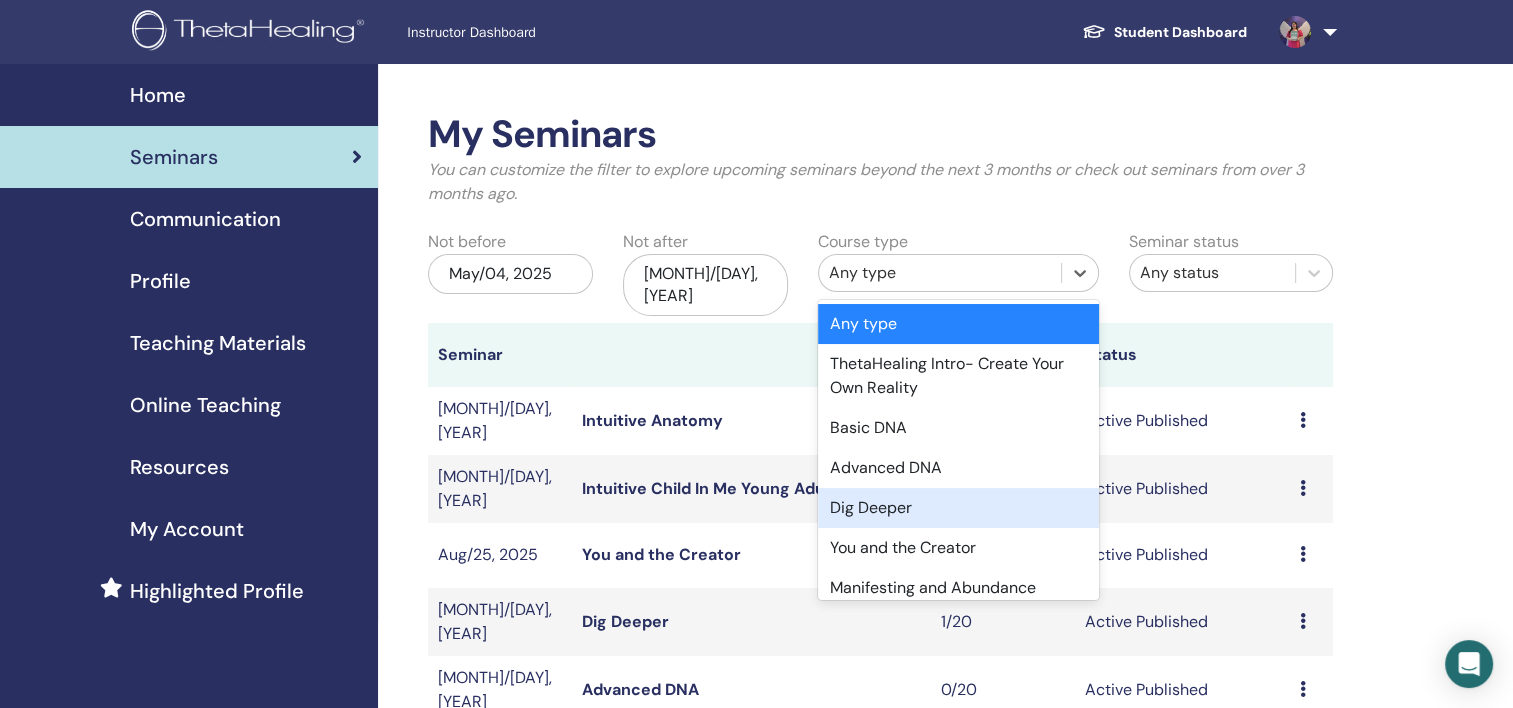 click on "Dig Deeper" at bounding box center [959, 508] 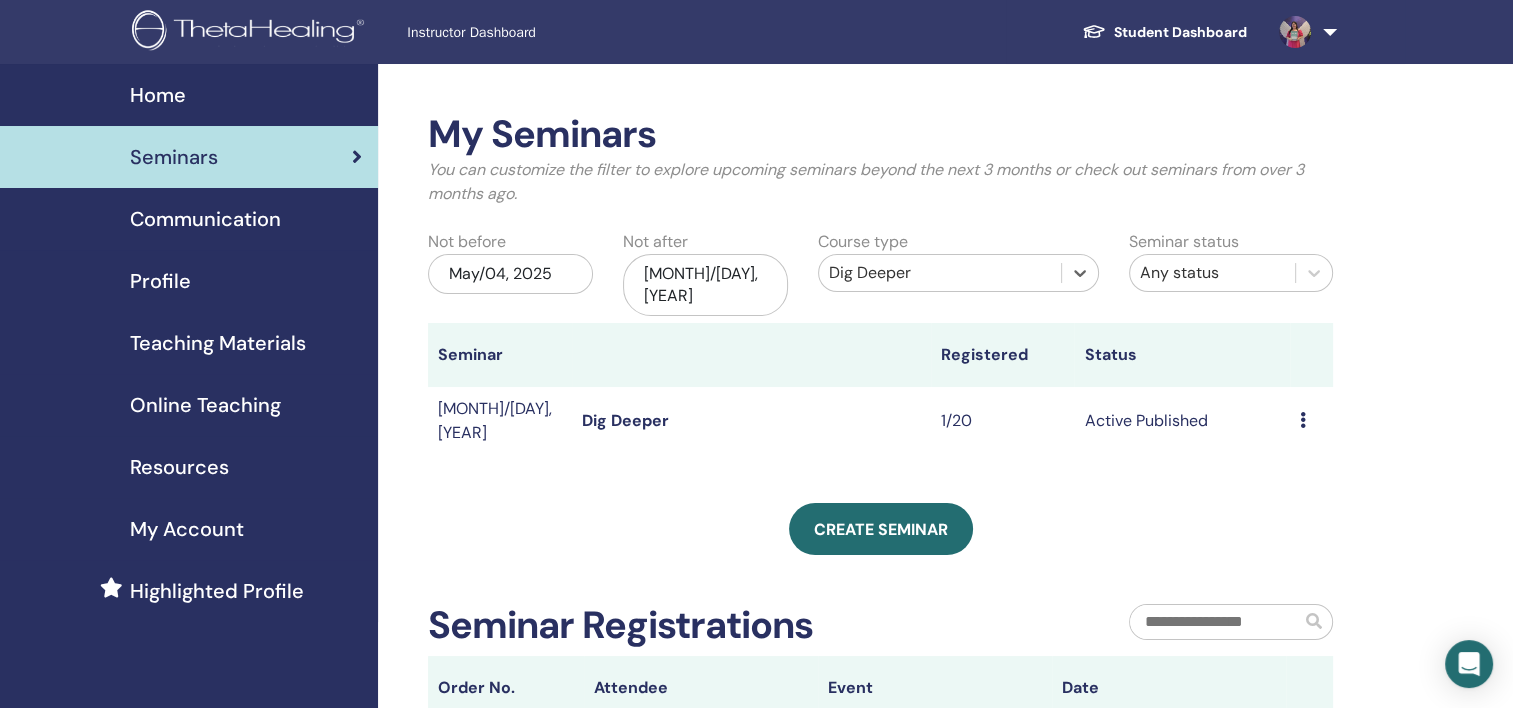 scroll, scrollTop: 100, scrollLeft: 0, axis: vertical 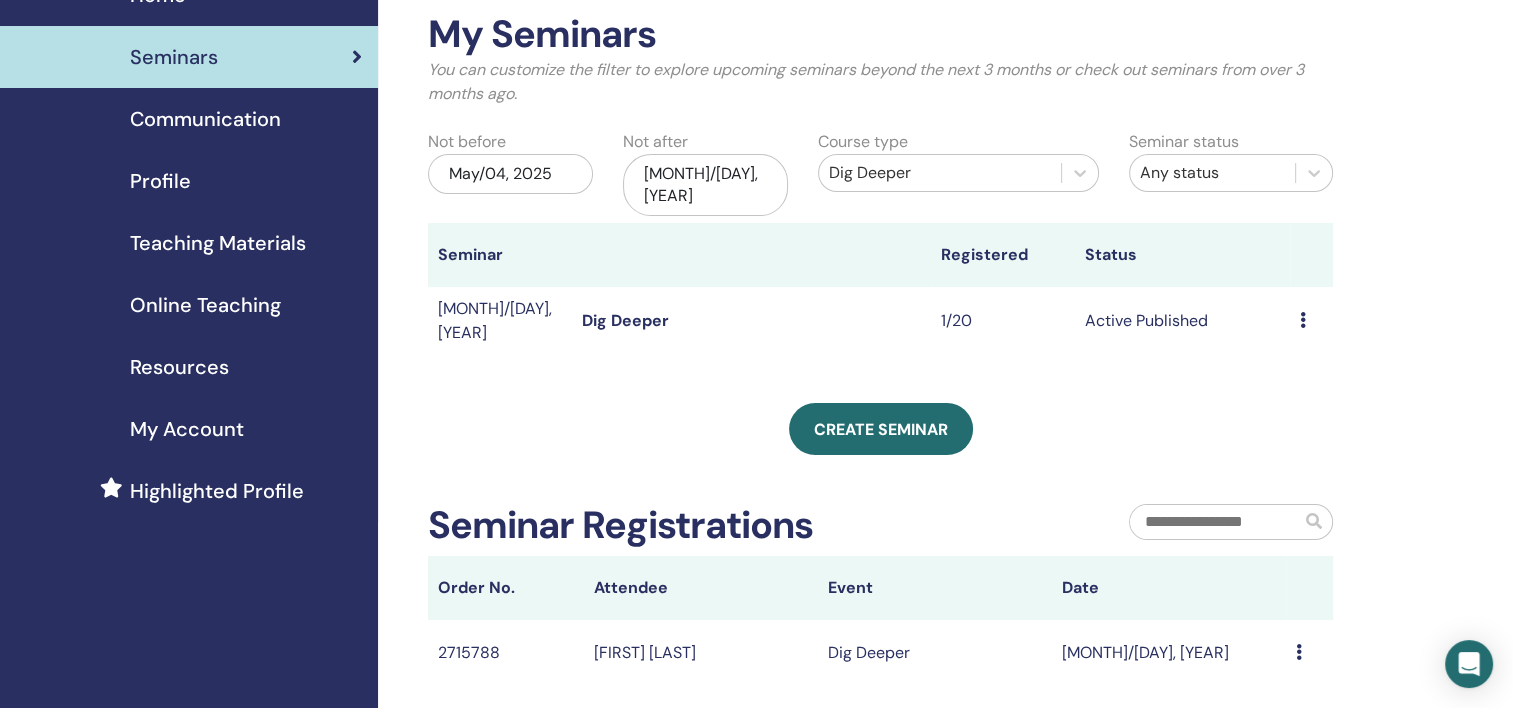 click on "Preview Edit Attendees Cancel" at bounding box center [1311, 321] 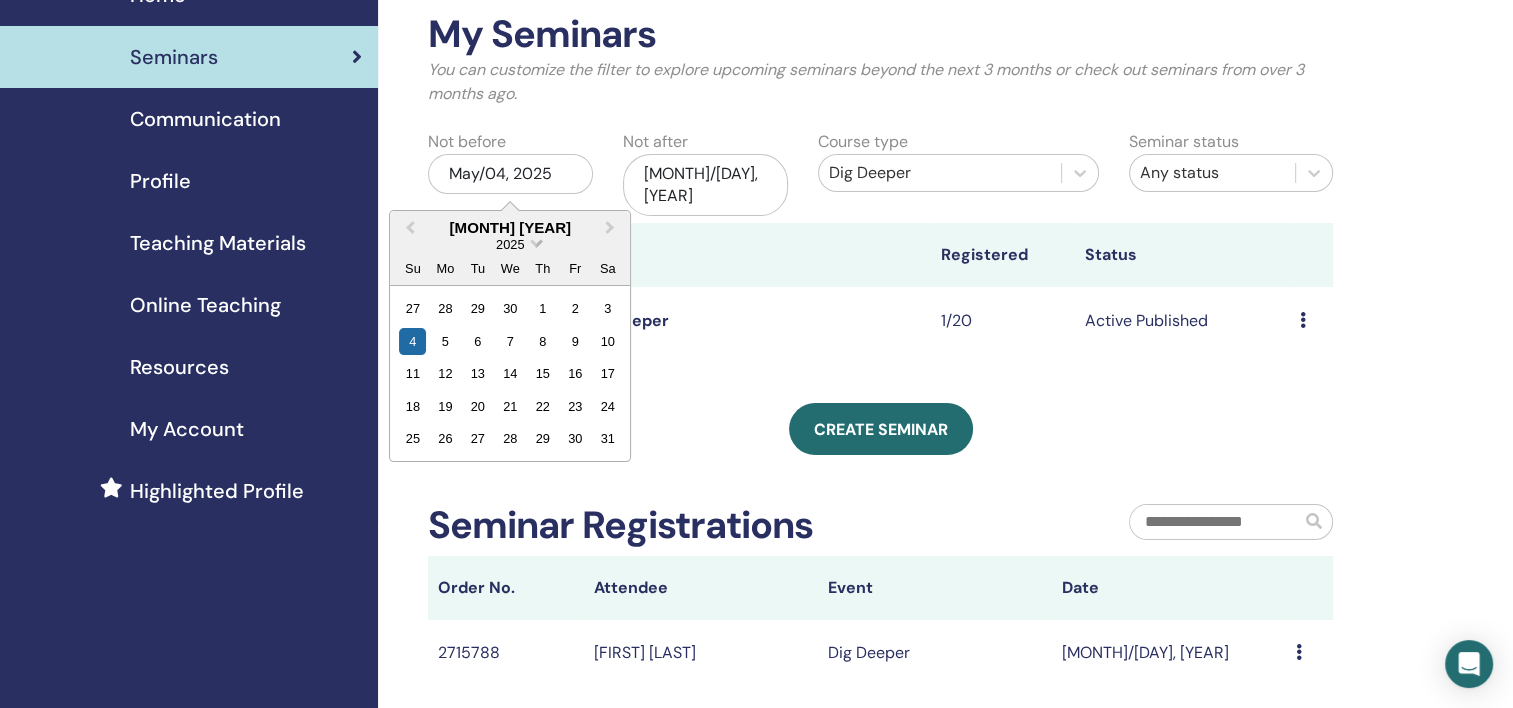 click at bounding box center [536, 241] 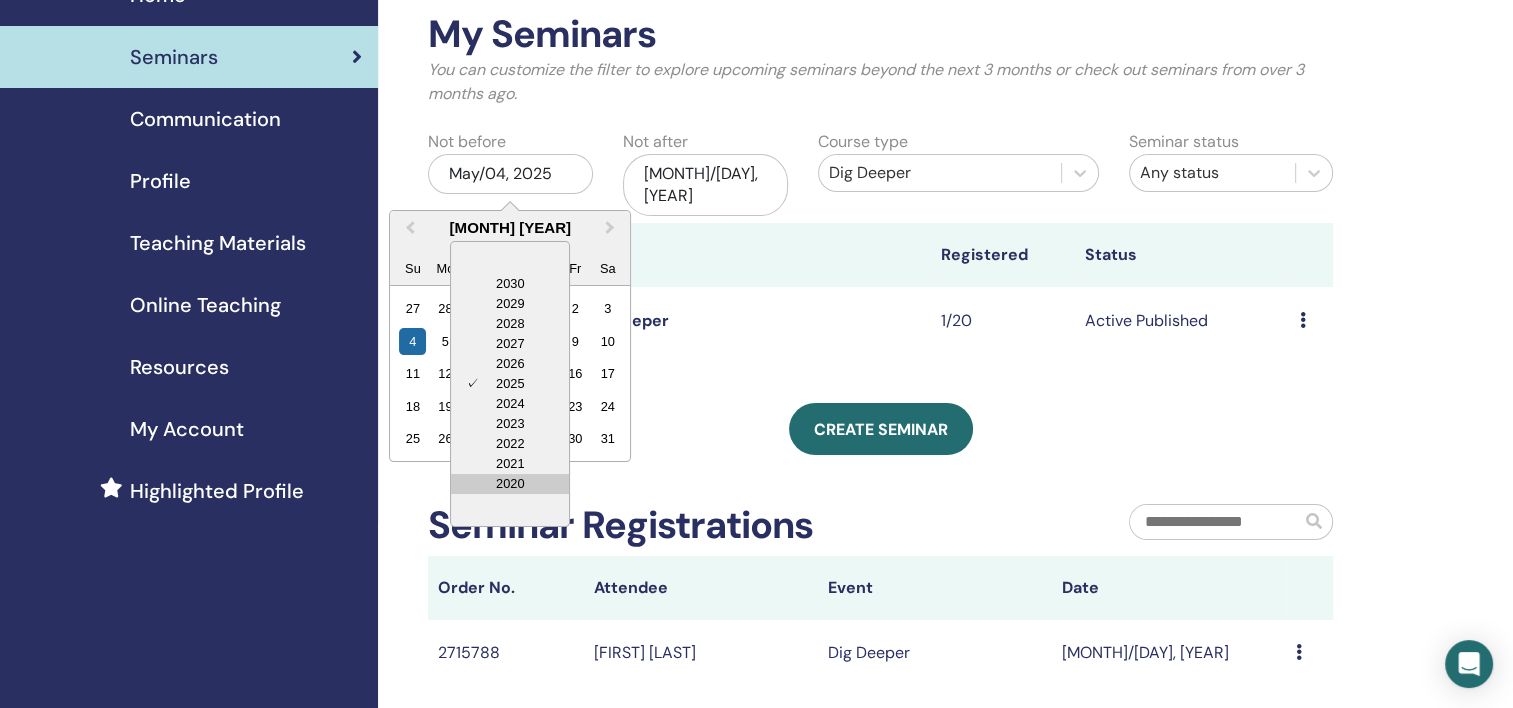 click on "2020" at bounding box center [510, 484] 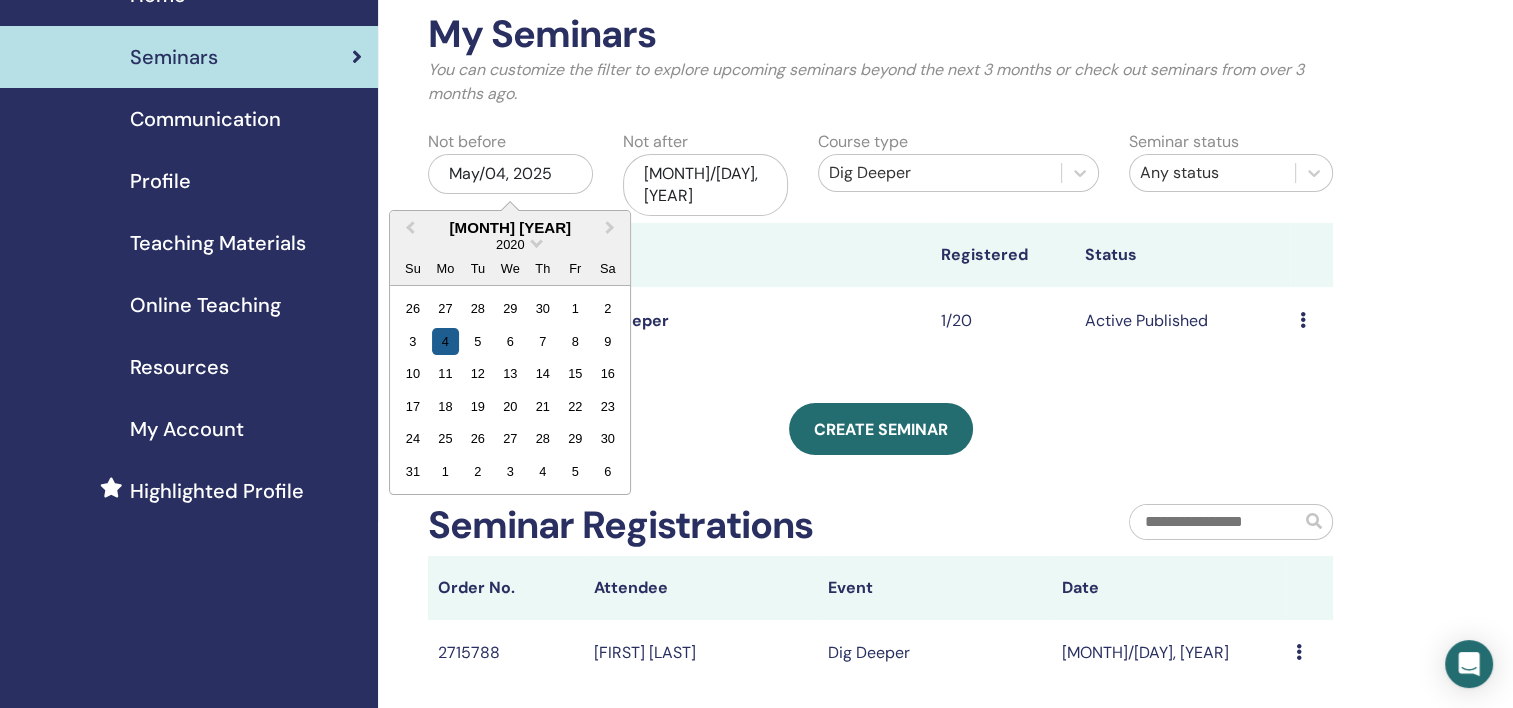 click on "4" at bounding box center [445, 341] 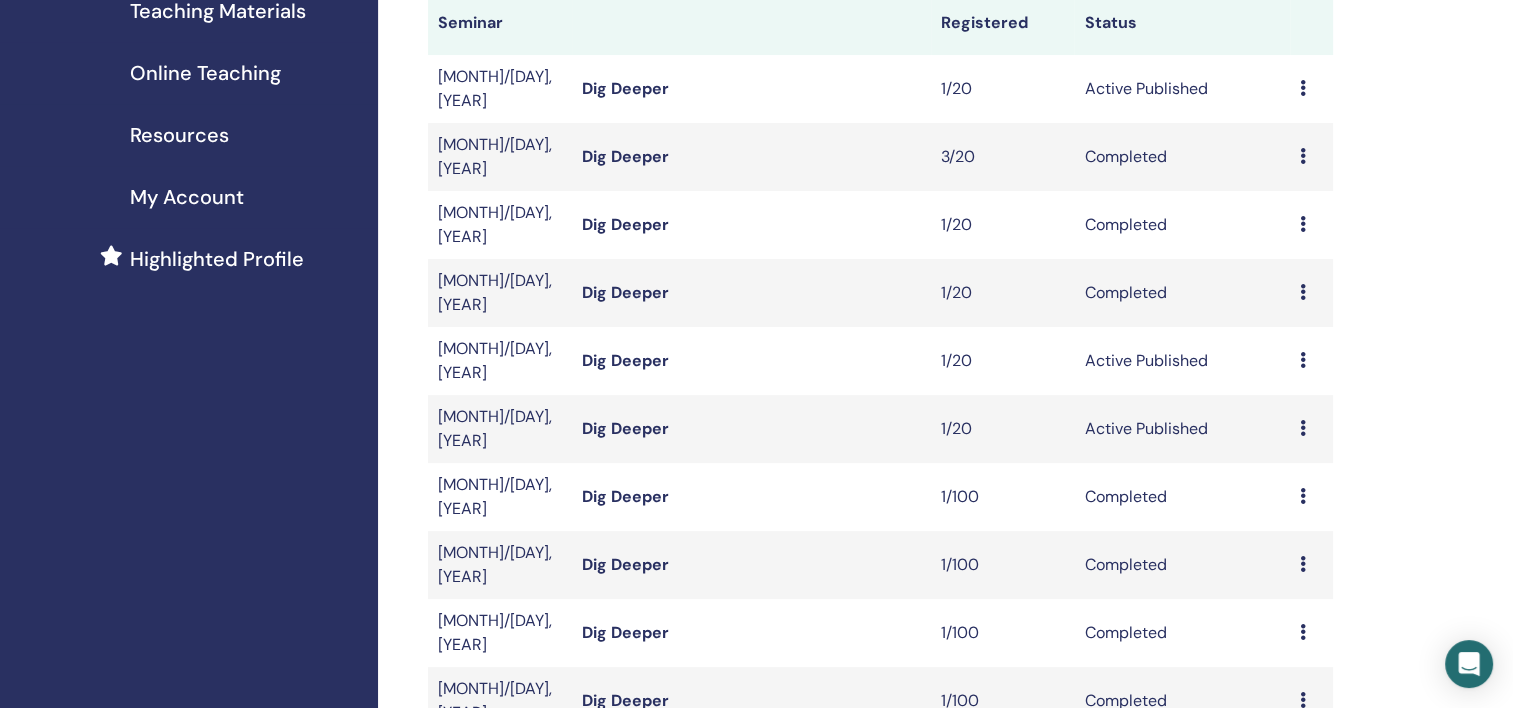 scroll, scrollTop: 300, scrollLeft: 0, axis: vertical 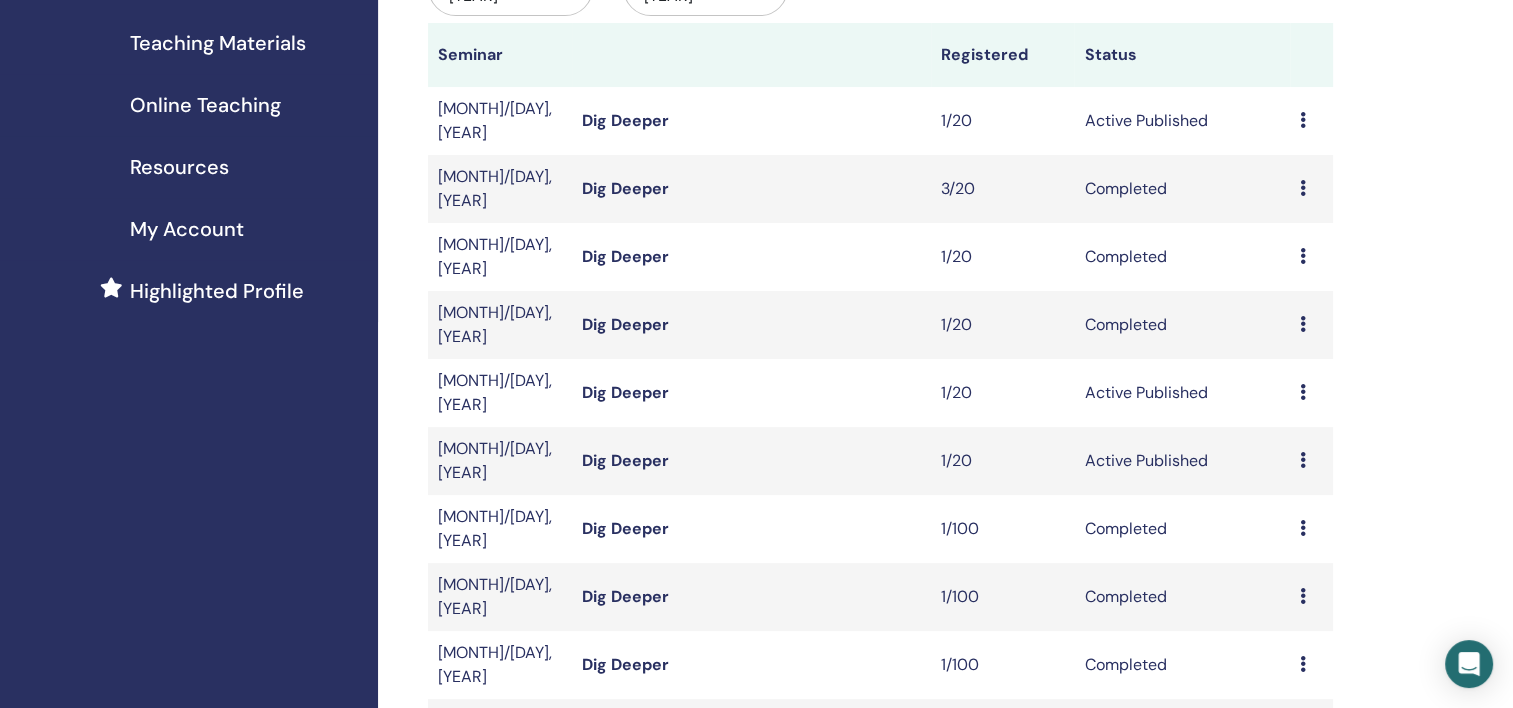 click at bounding box center (1303, 256) 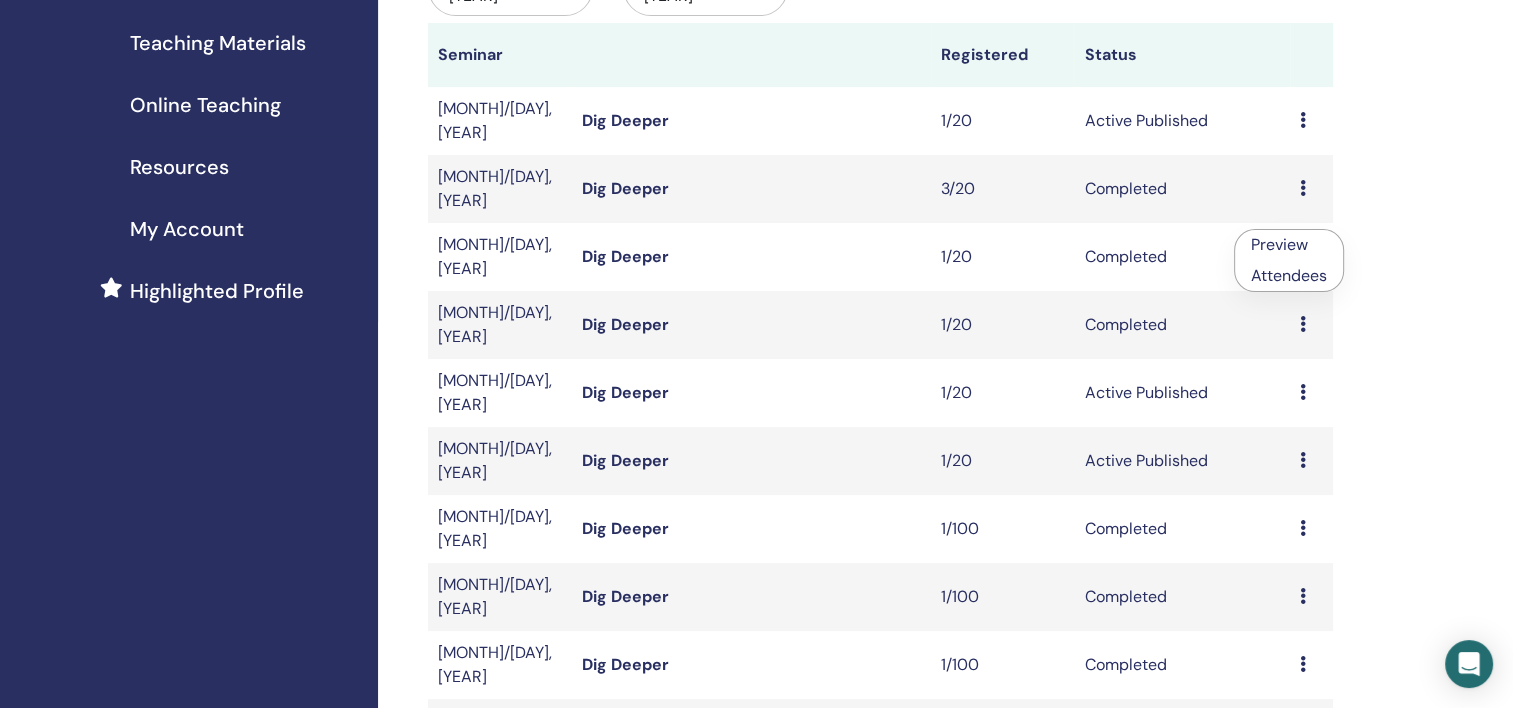 click on "Attendees" at bounding box center (1289, 275) 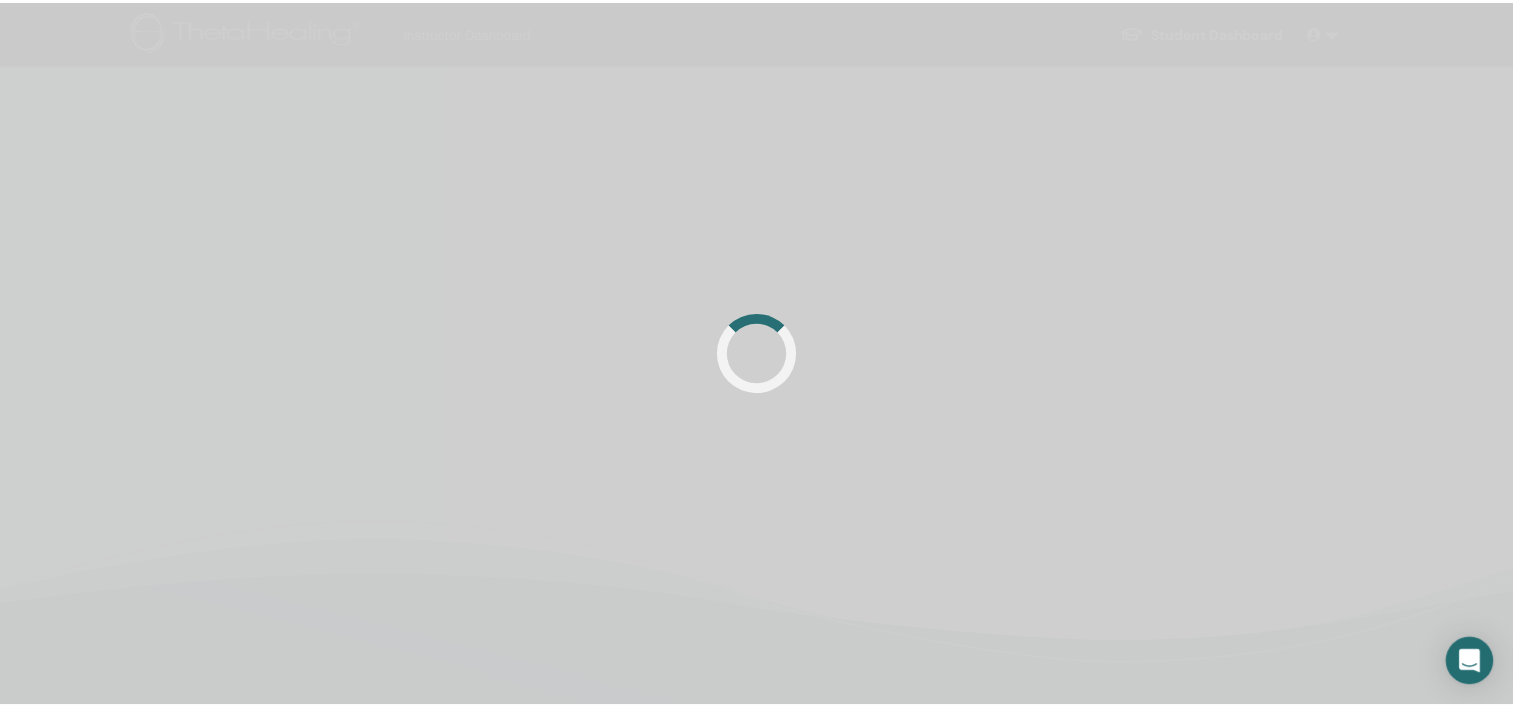 scroll, scrollTop: 0, scrollLeft: 0, axis: both 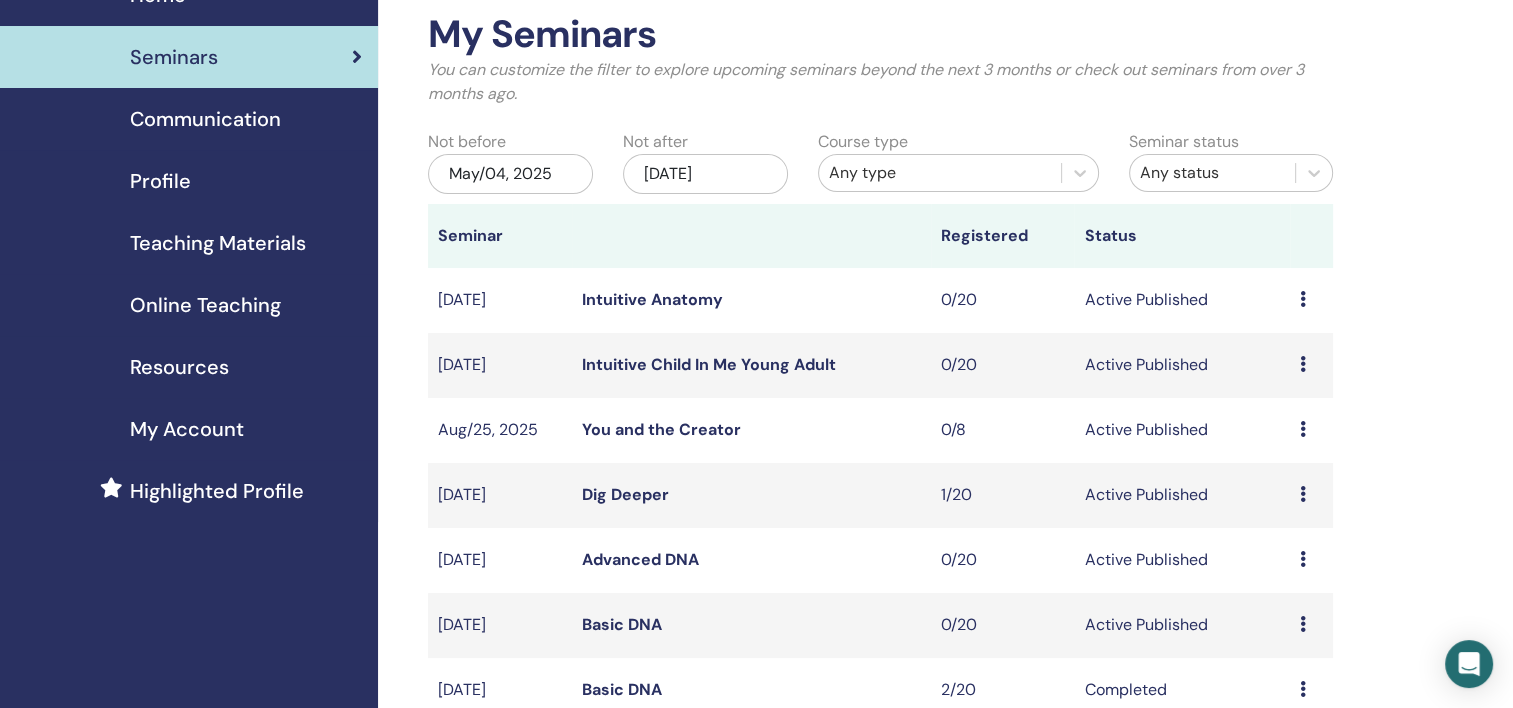 click on "May/04, 2025" at bounding box center (510, 174) 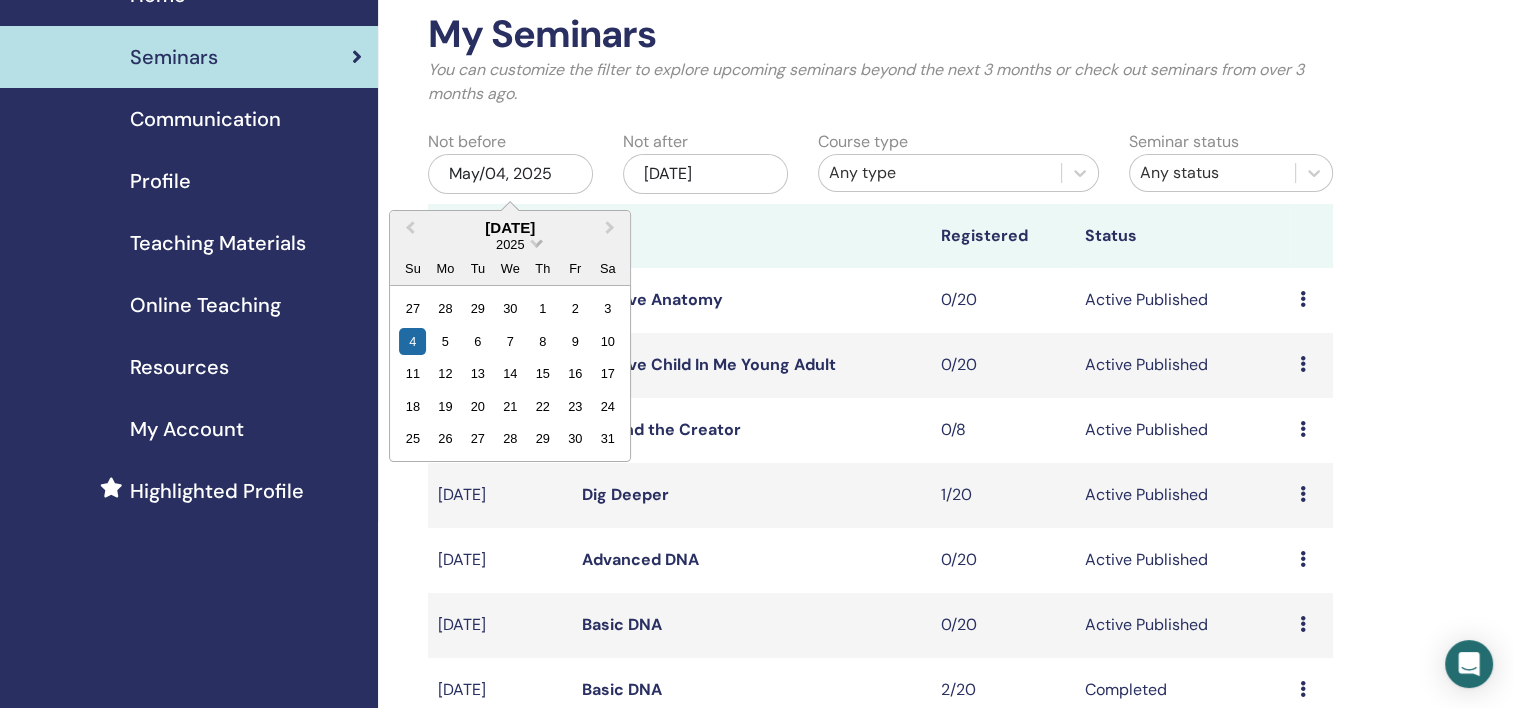 click on "2025" at bounding box center (510, 244) 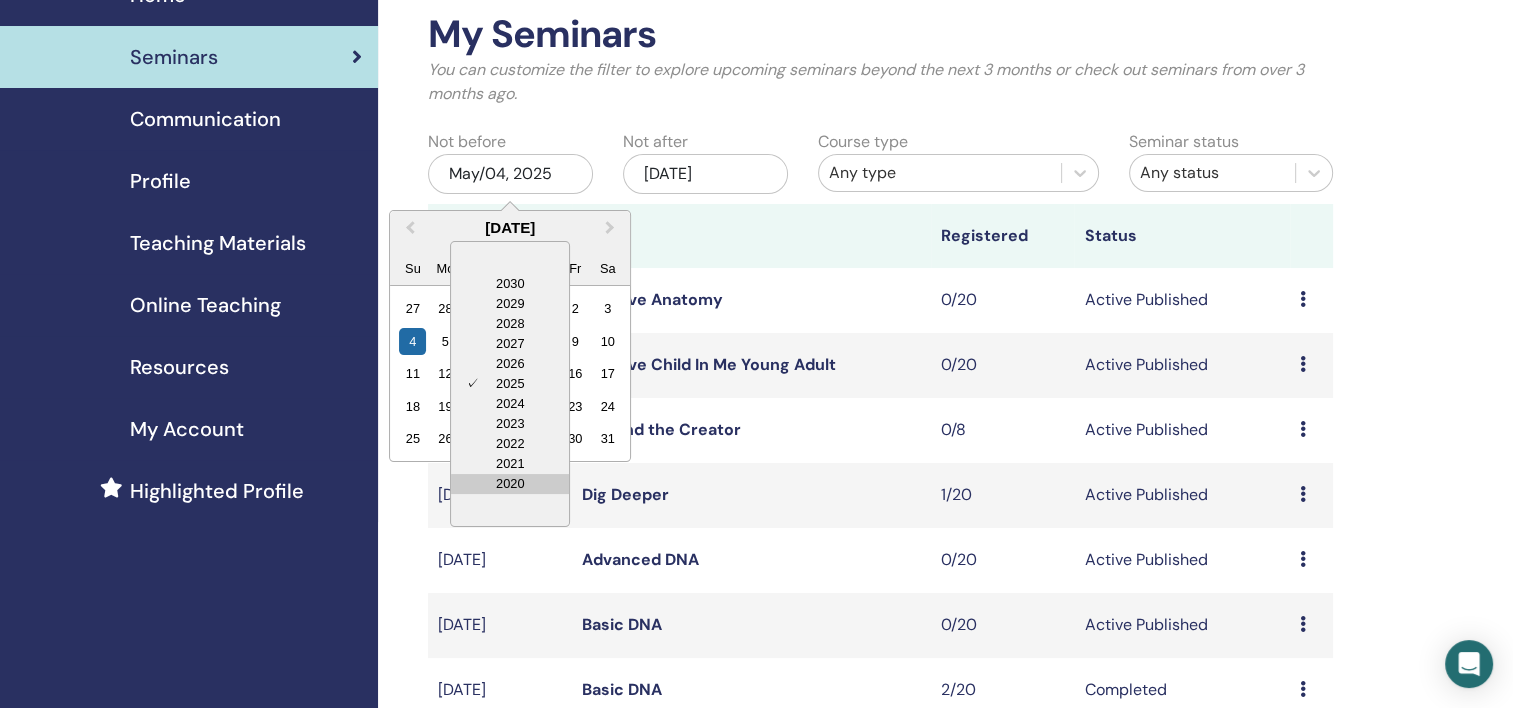 click on "2020" at bounding box center (510, 484) 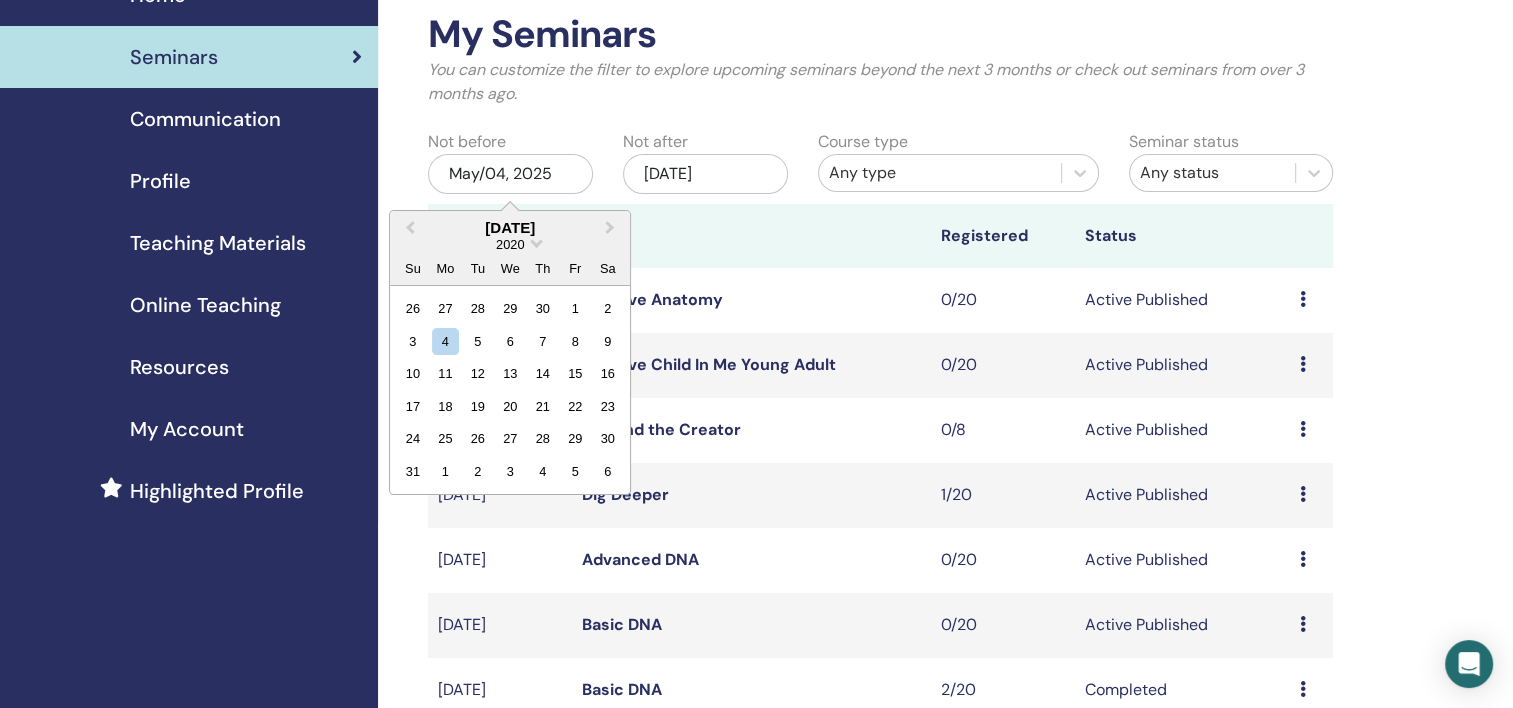 click on "Any type" at bounding box center (940, 173) 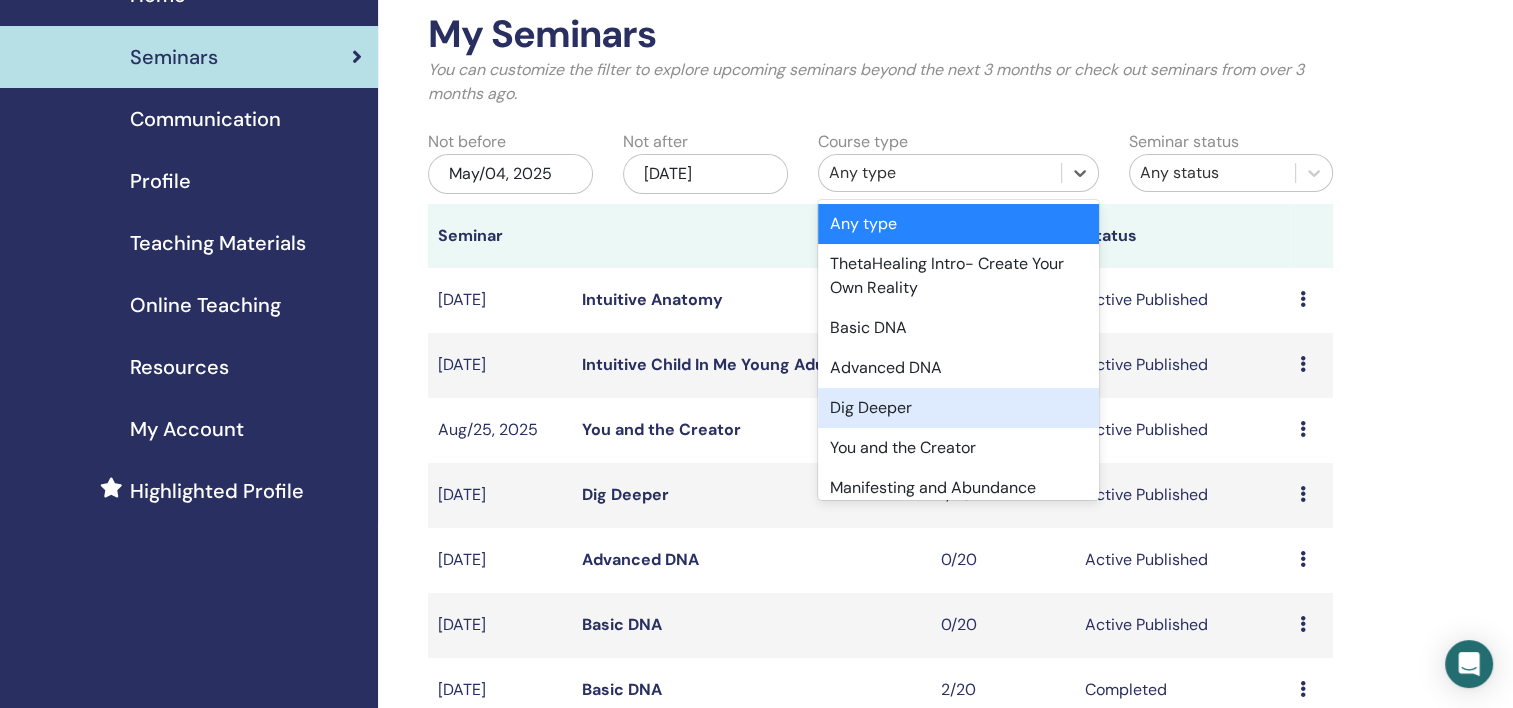 click on "Dig Deeper" at bounding box center (959, 408) 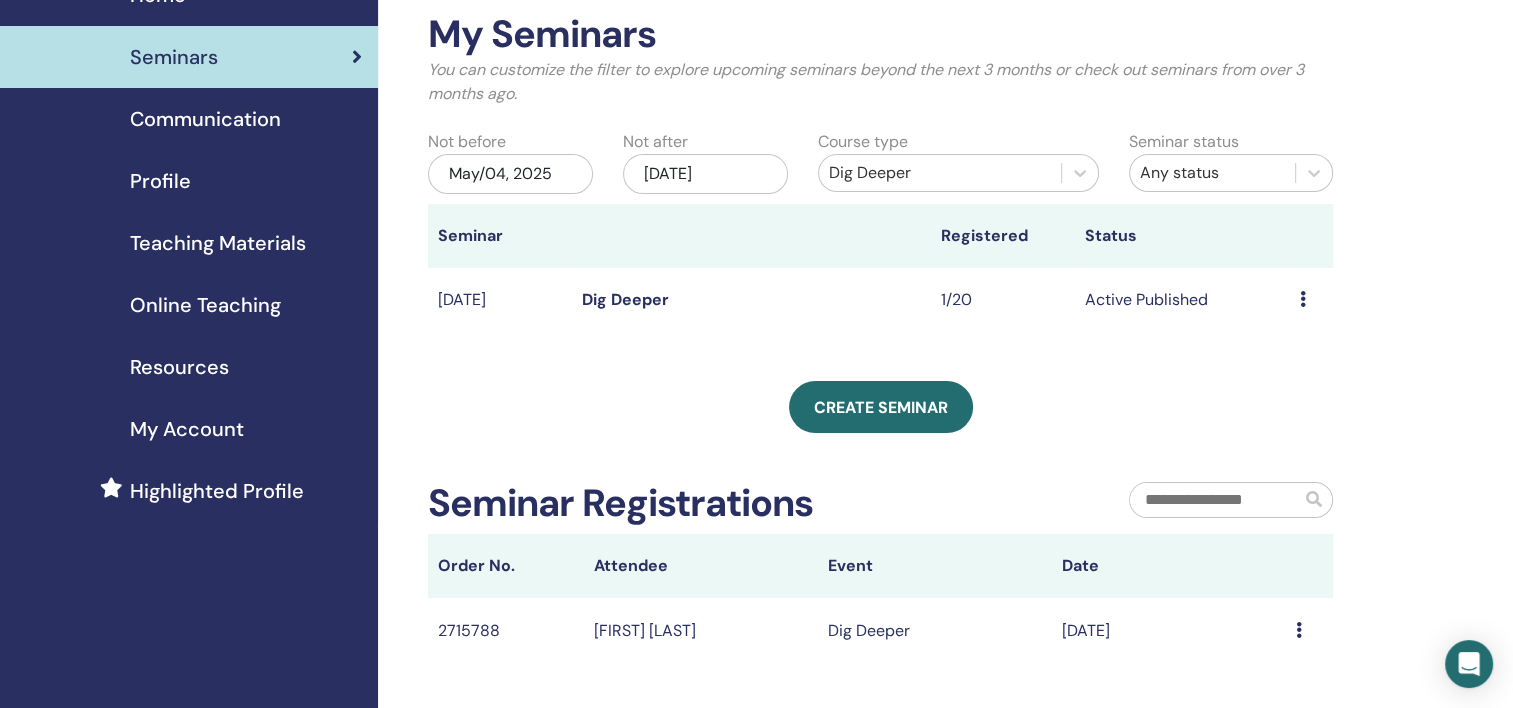 click on "May/04, 2025" at bounding box center (510, 174) 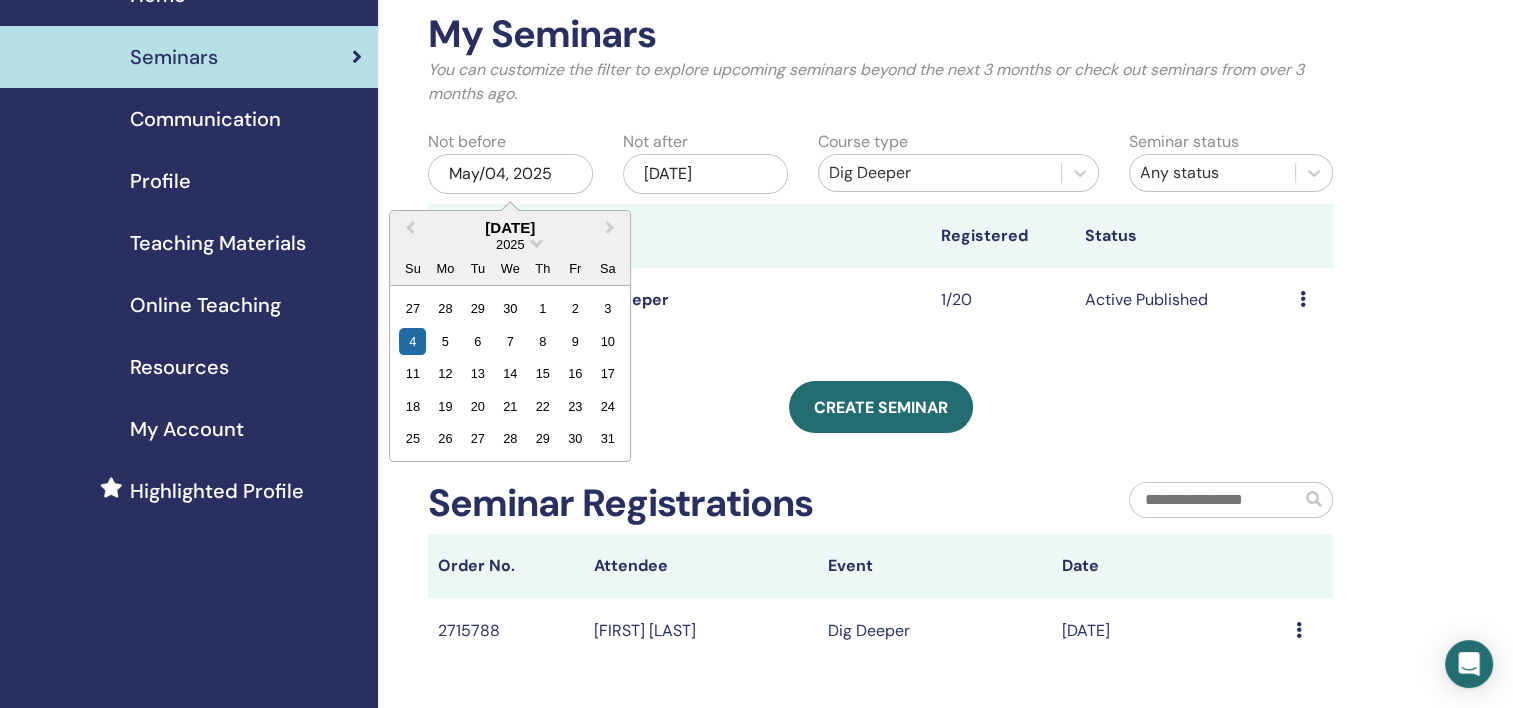 click on "2025" at bounding box center (510, 244) 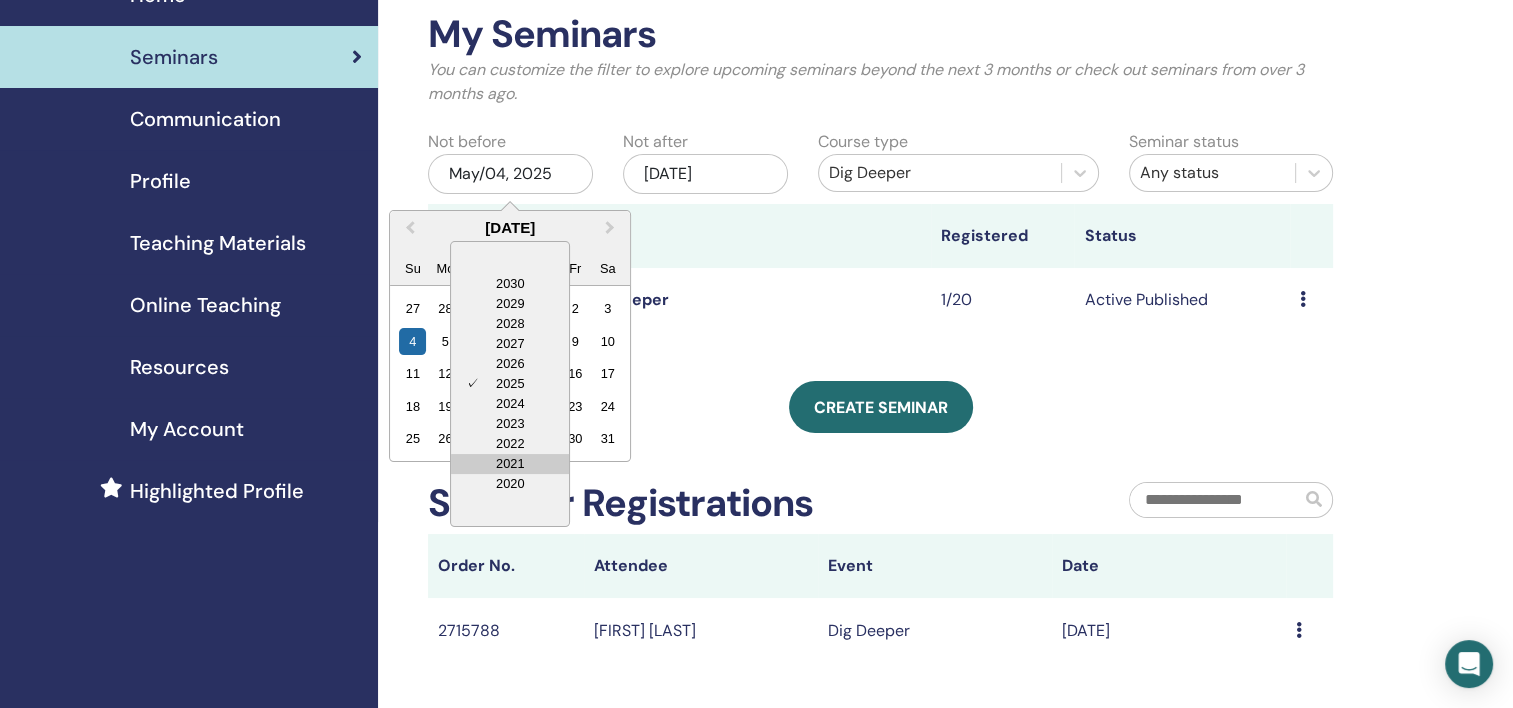 click on "2021" at bounding box center [510, 464] 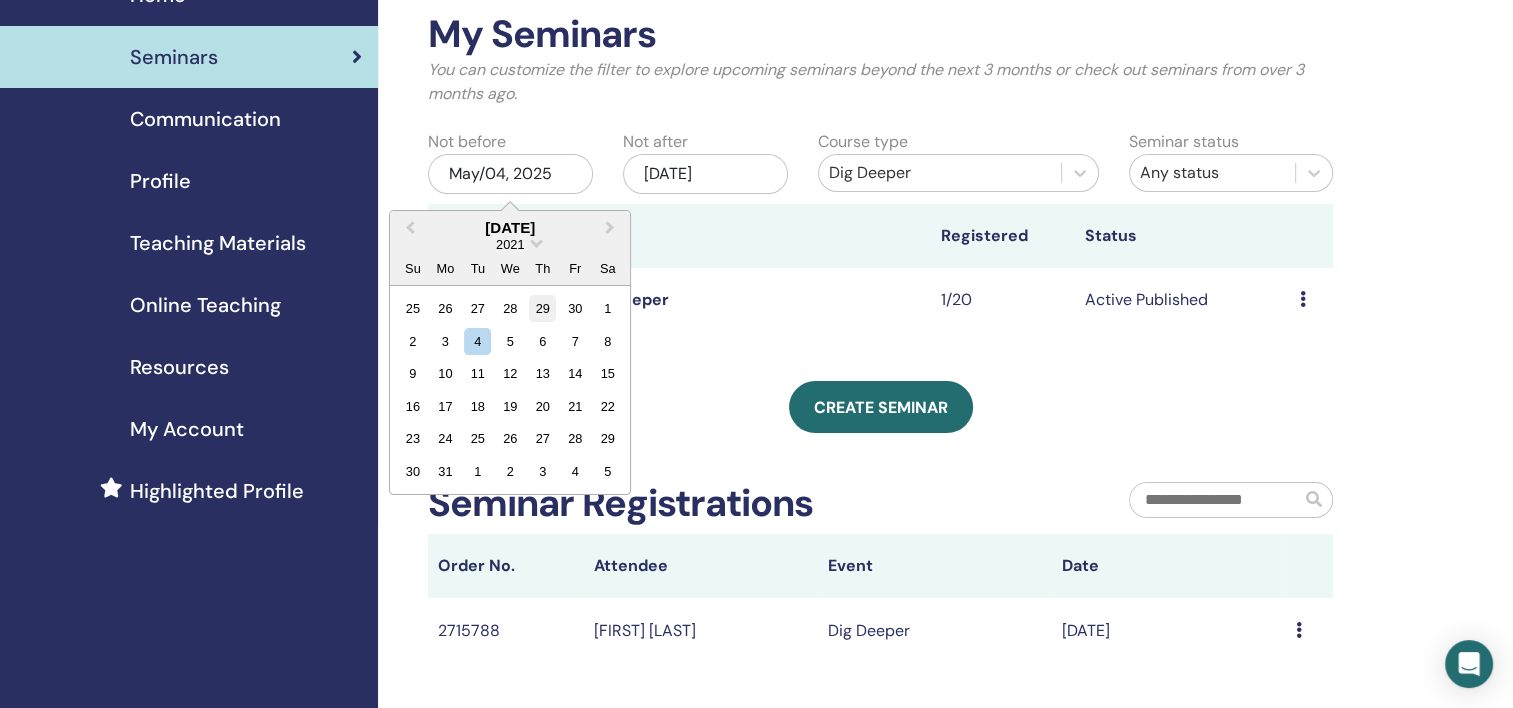 click on "29" at bounding box center (542, 308) 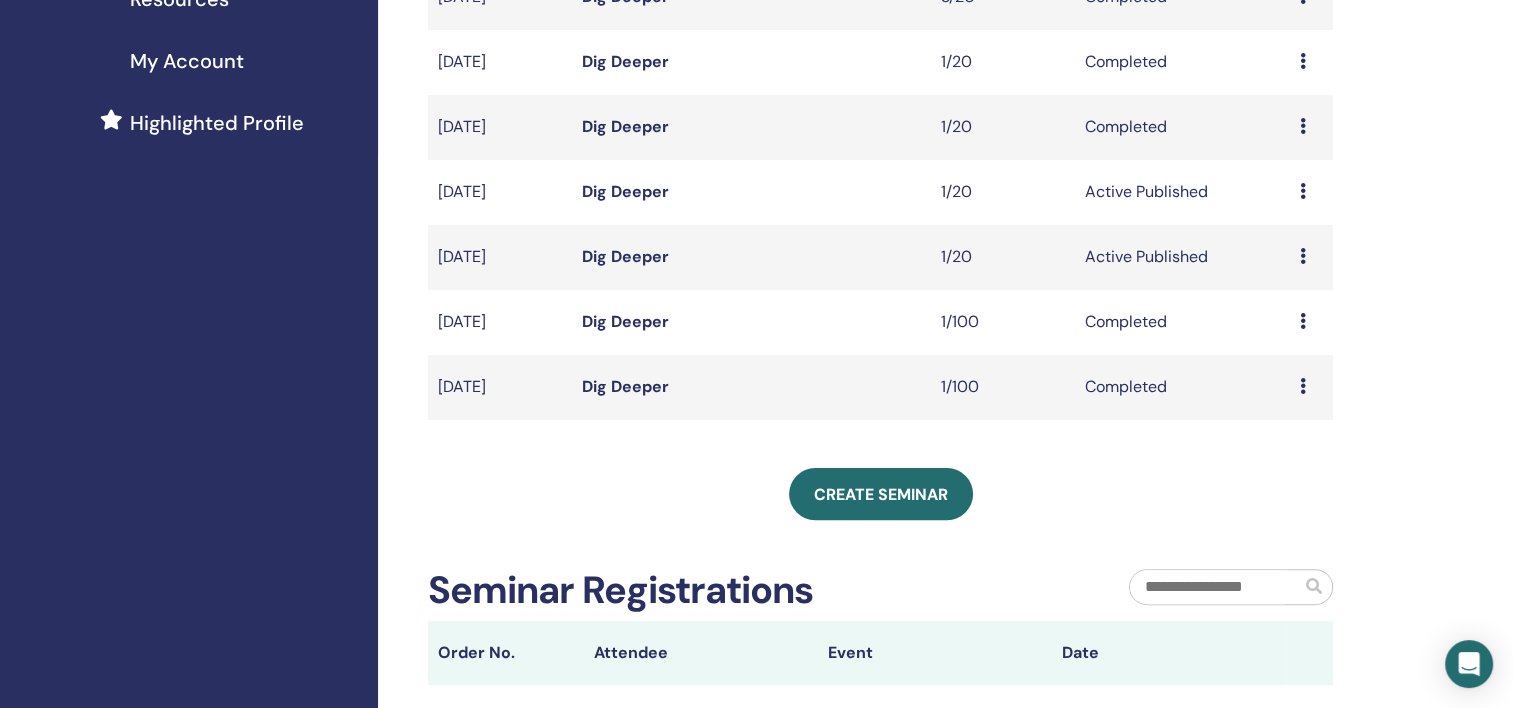 scroll, scrollTop: 500, scrollLeft: 0, axis: vertical 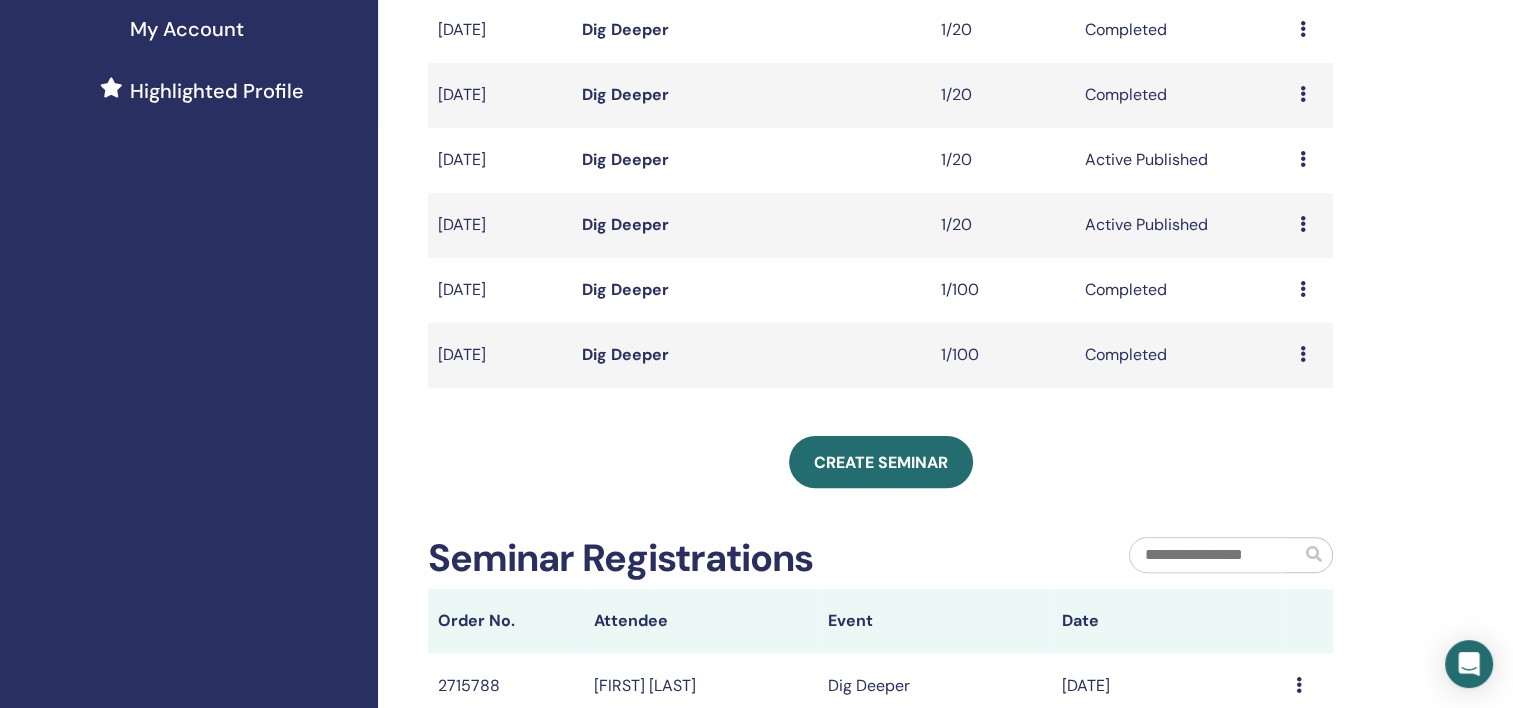 click at bounding box center [1303, 354] 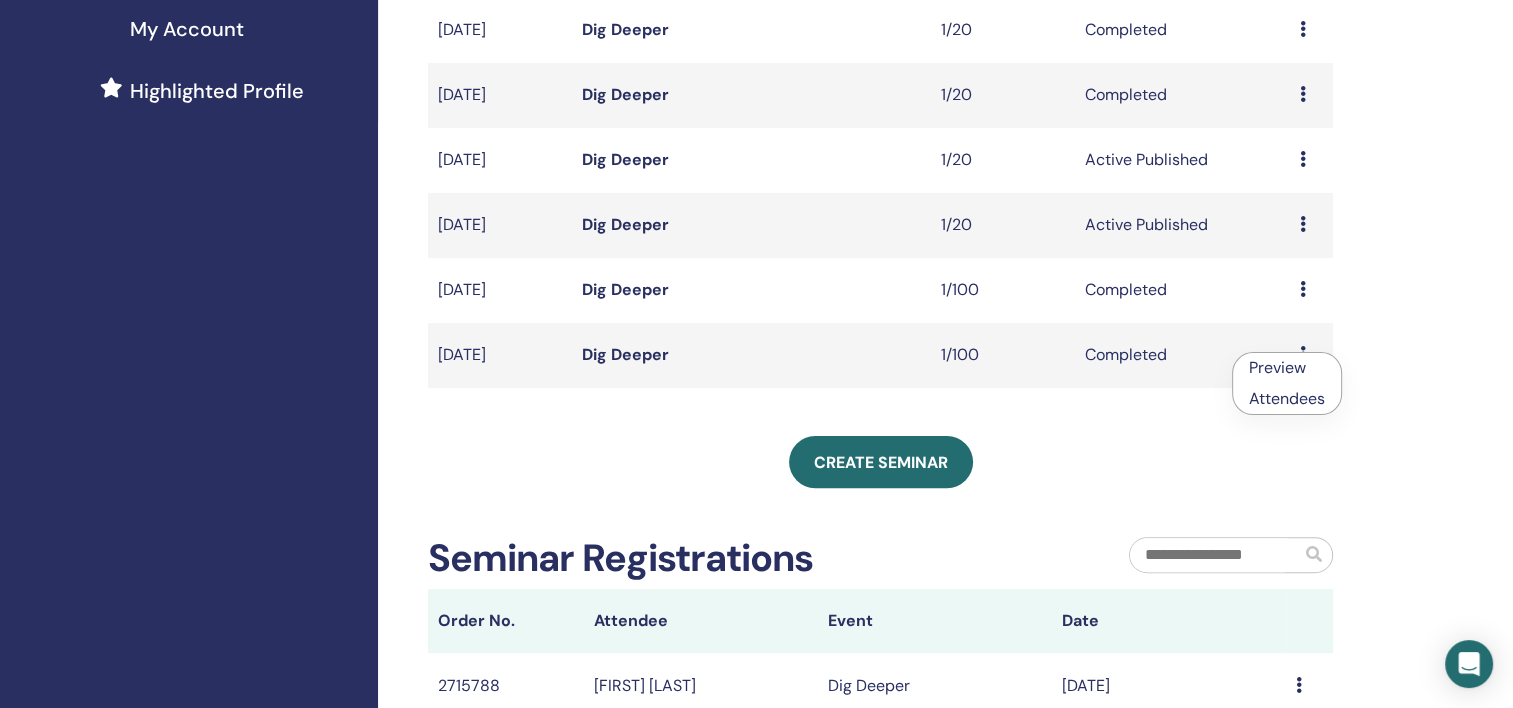 click on "Attendees" at bounding box center (1287, 398) 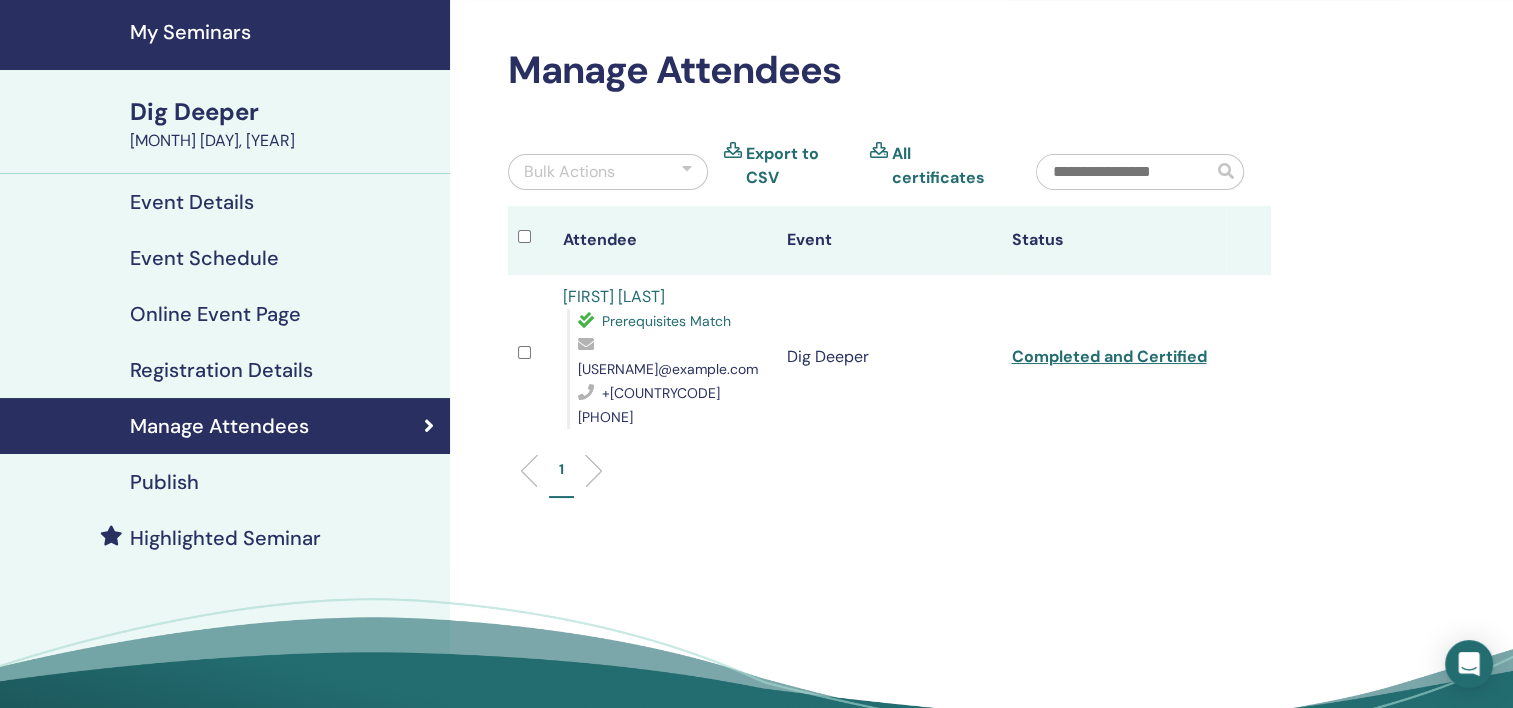 scroll, scrollTop: 0, scrollLeft: 0, axis: both 